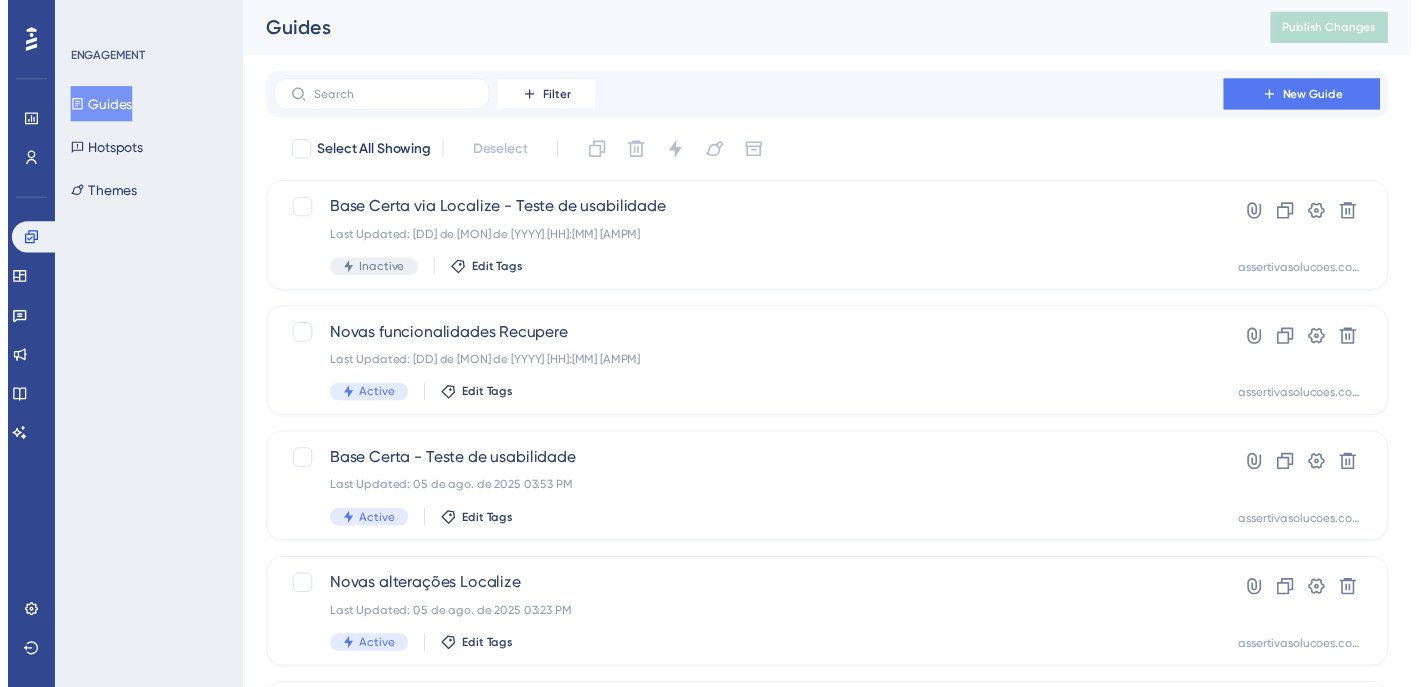 scroll, scrollTop: 0, scrollLeft: 0, axis: both 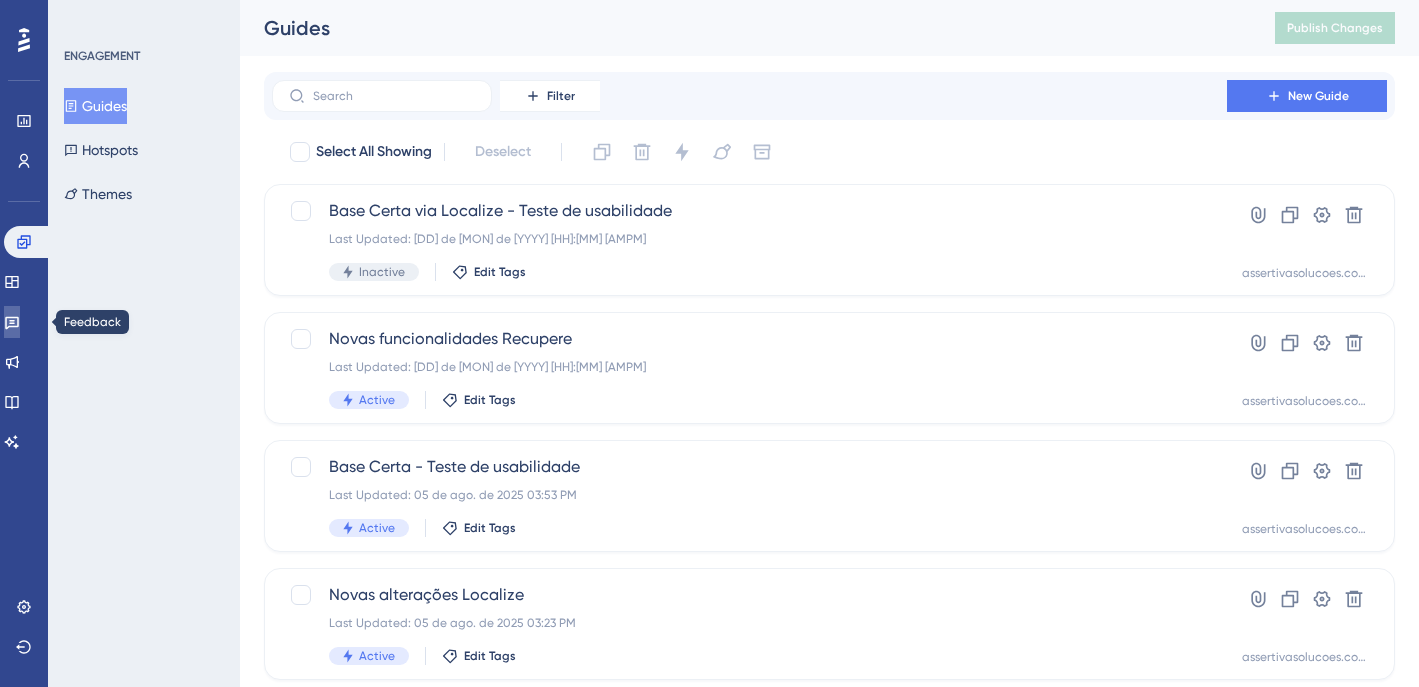 click 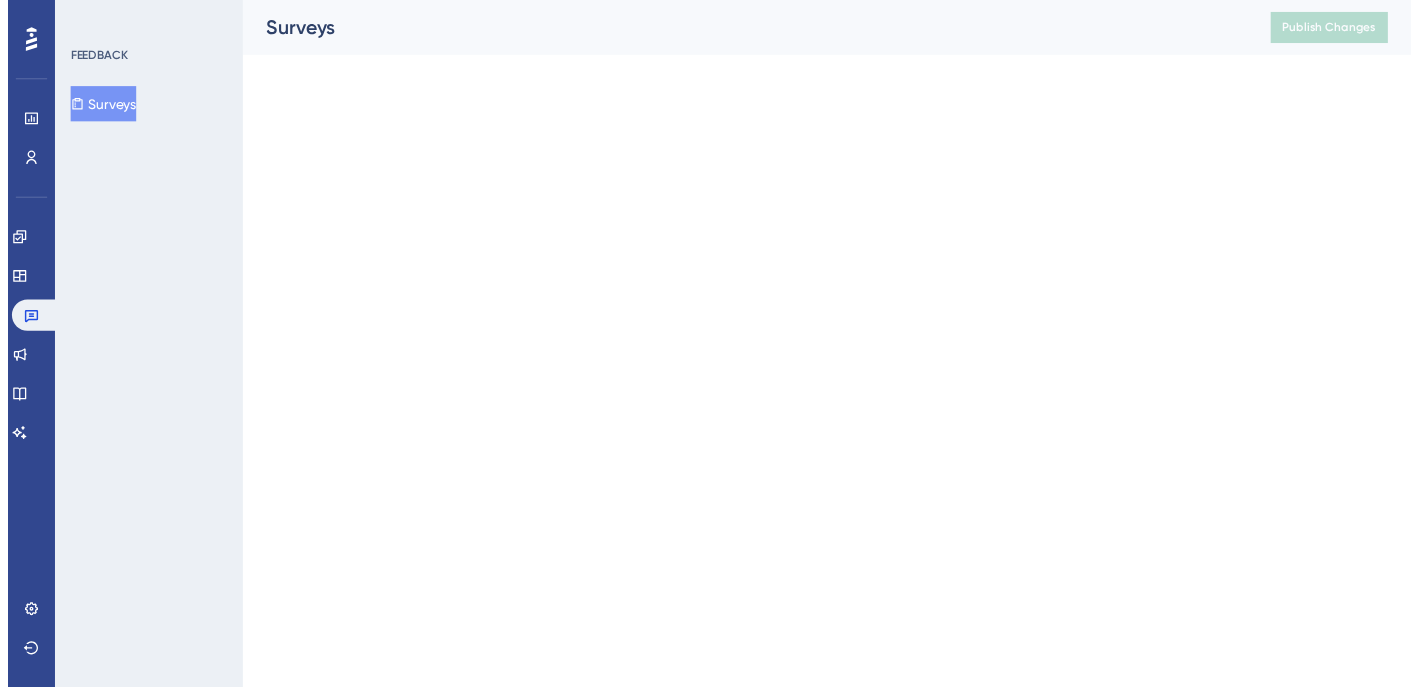 scroll, scrollTop: 0, scrollLeft: 0, axis: both 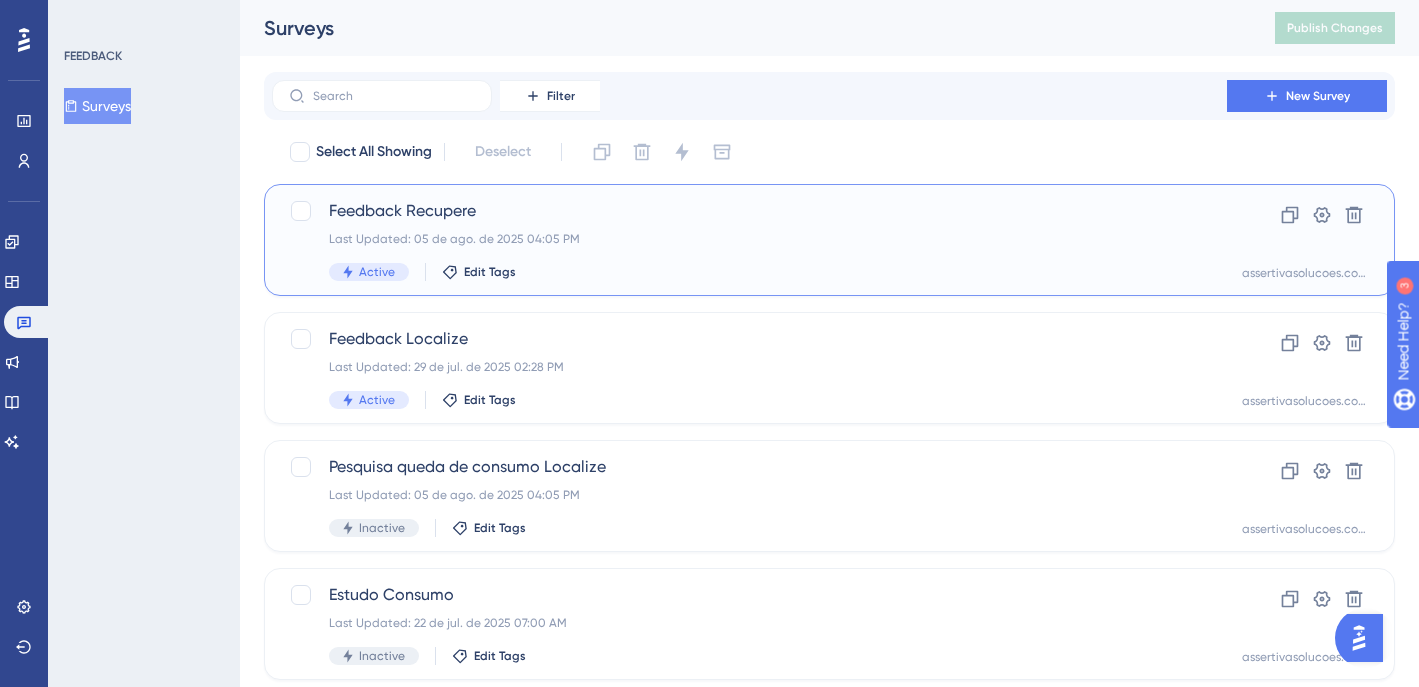 click on "Active Edit Tags" at bounding box center [749, 272] 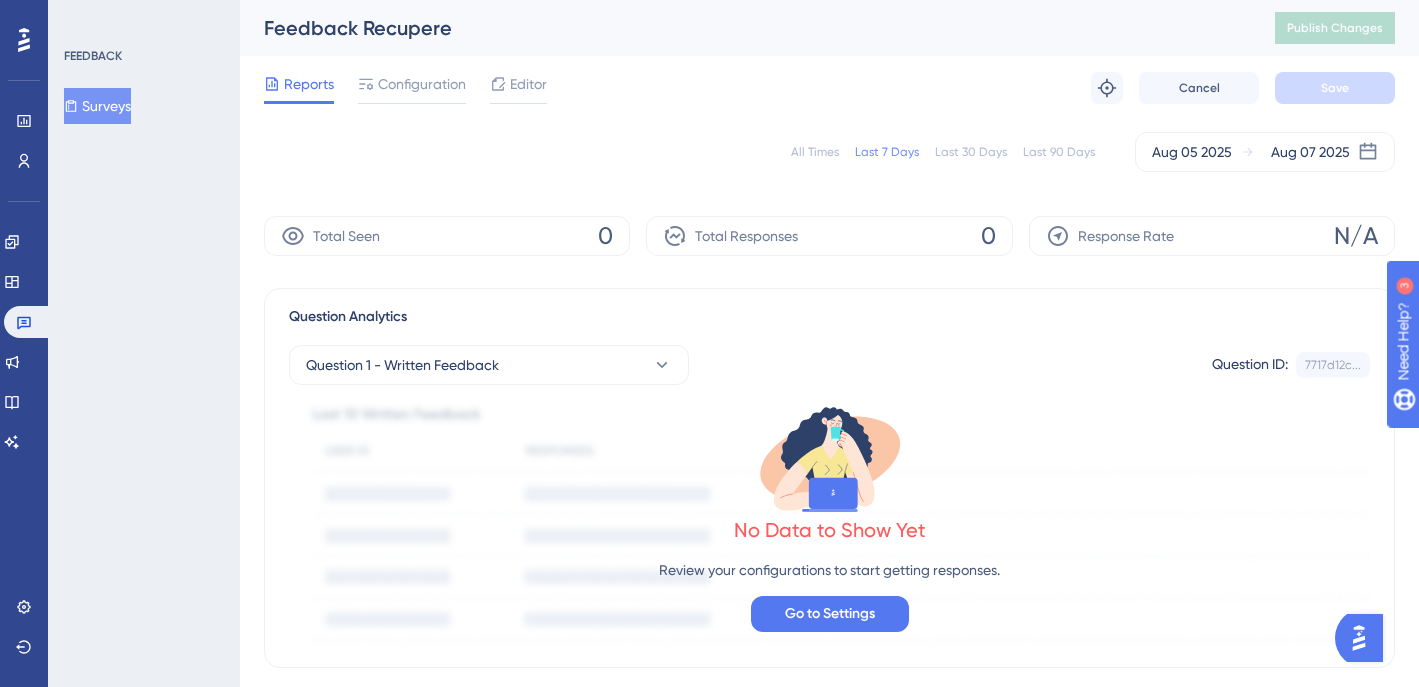 click on "All Times" at bounding box center (815, 152) 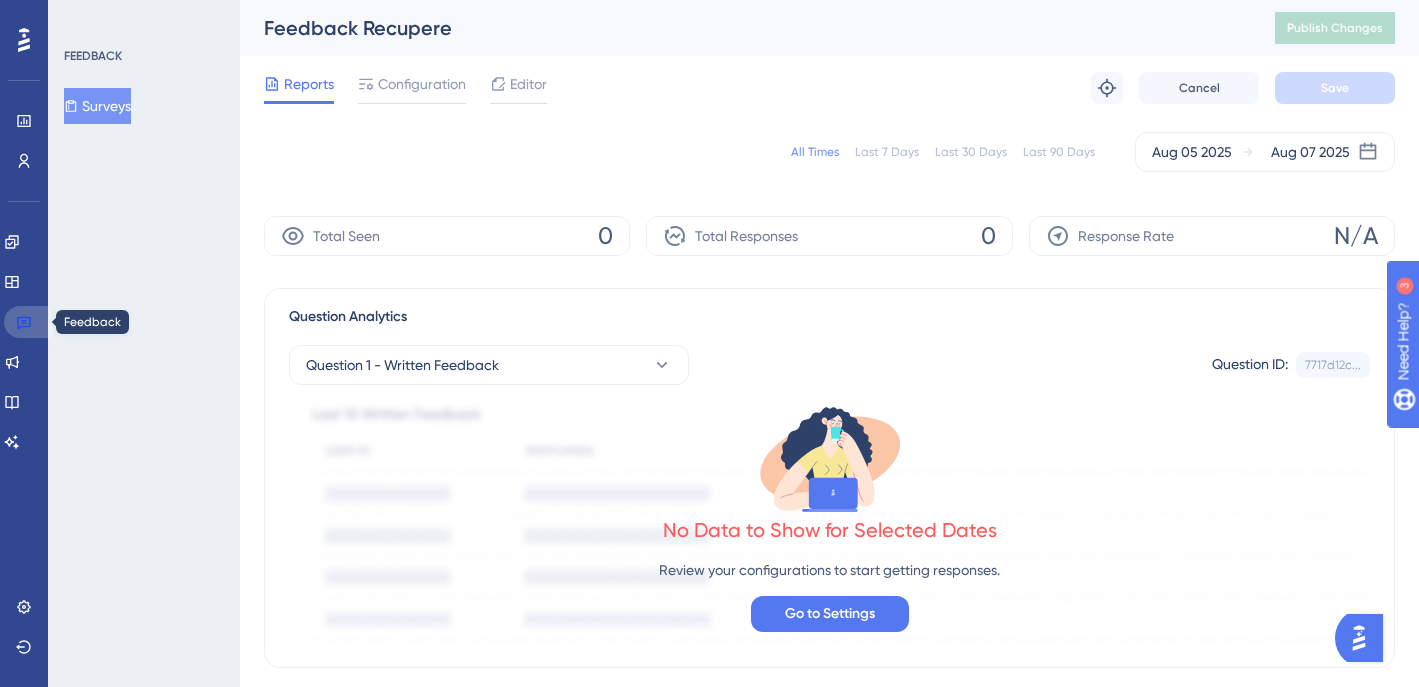click 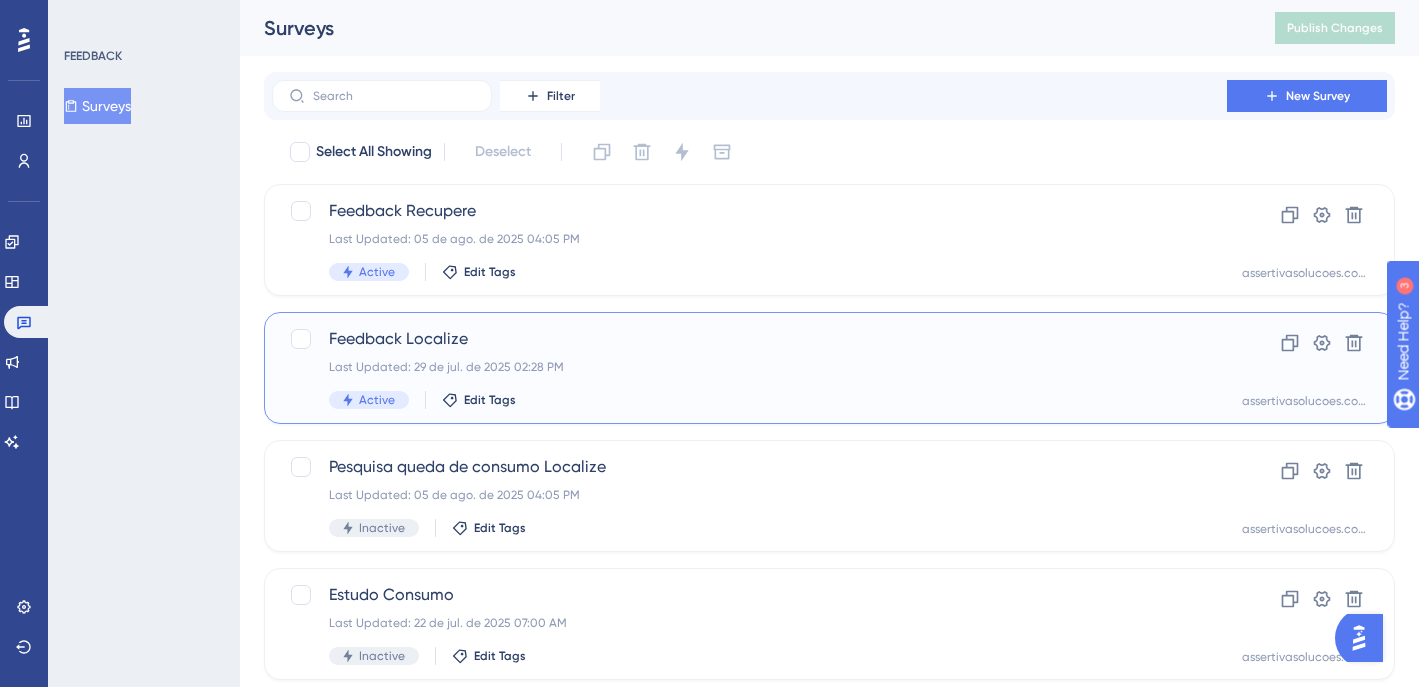 click on "Feedback Localize Last Updated: [DD] de [MON] de [YYYY] [HH]:[MM] [AMPM] Active Edit Tags" at bounding box center [749, 368] 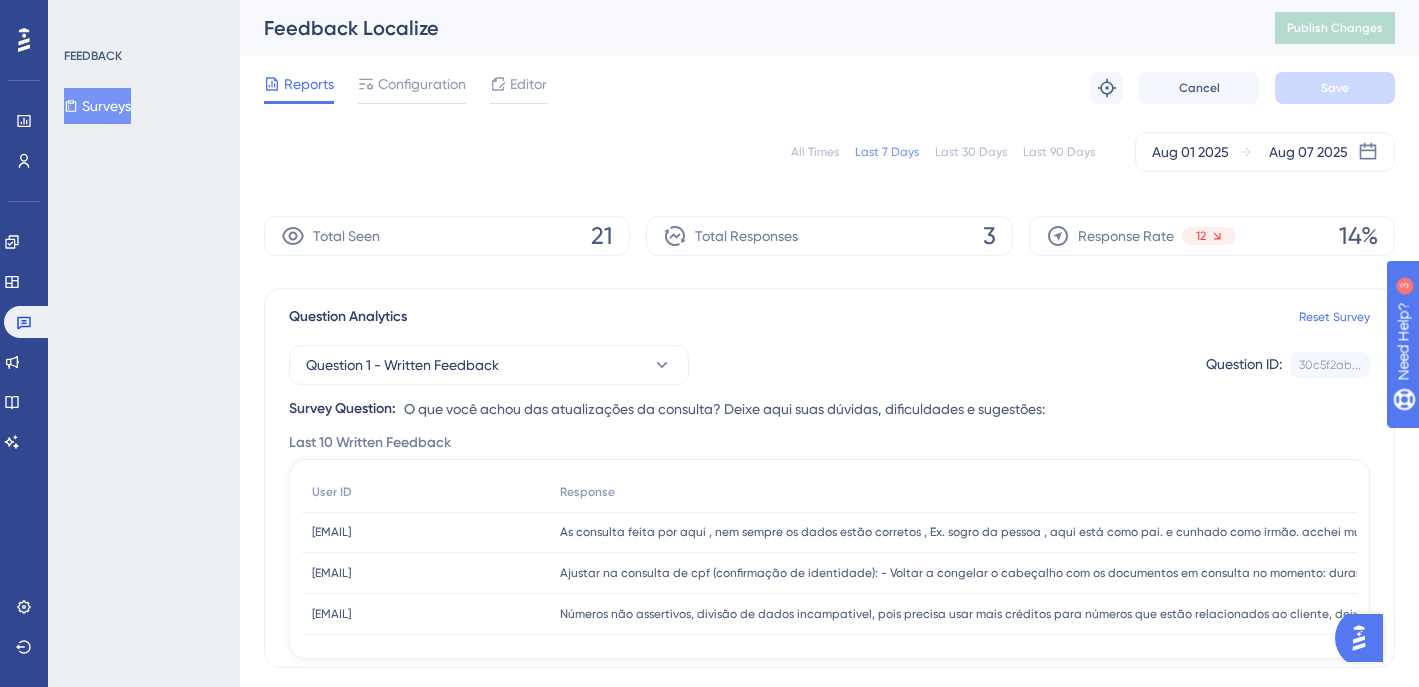 click on "All Times" at bounding box center (815, 152) 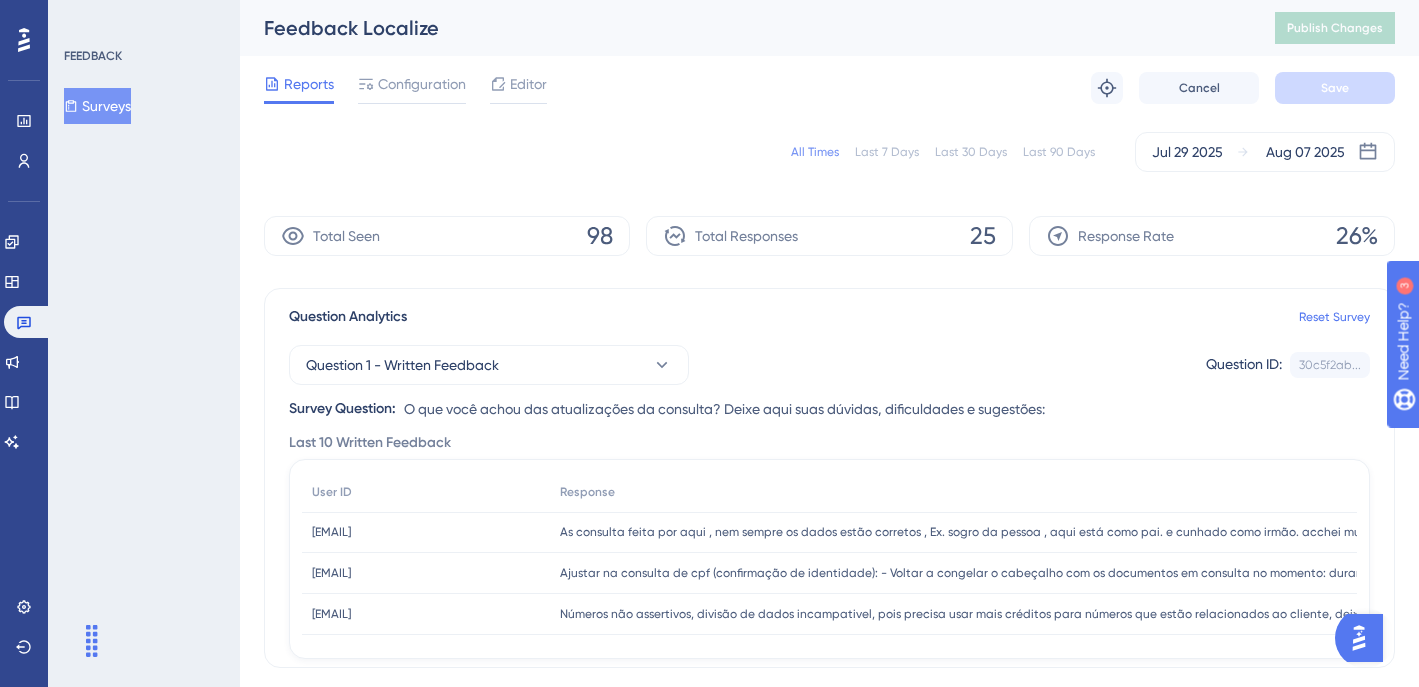 click on "As consulta feita por aqui , nem sempre os dados estão corretos ,
Ex. sogro da pessoa , aqui está como pai.
e cunhado como irmão.
acchei muito estranho." at bounding box center (996, 532) 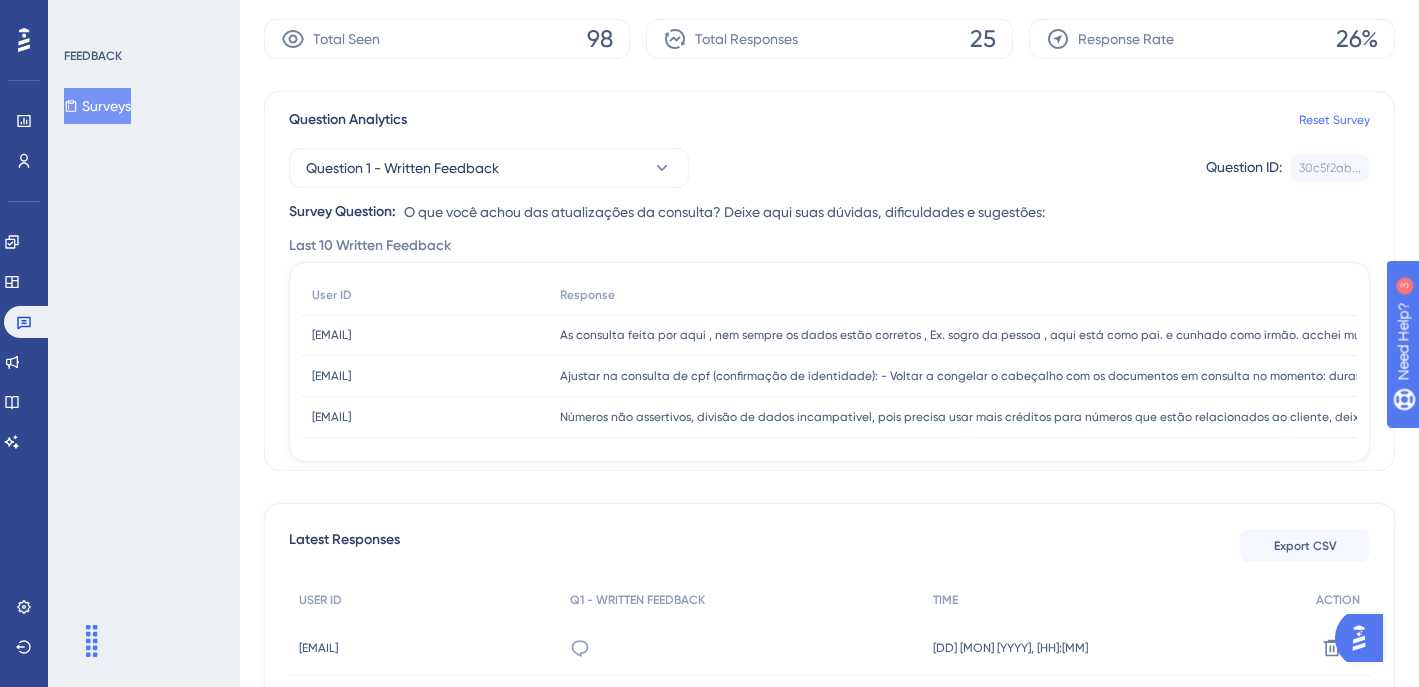 scroll, scrollTop: 5, scrollLeft: 0, axis: vertical 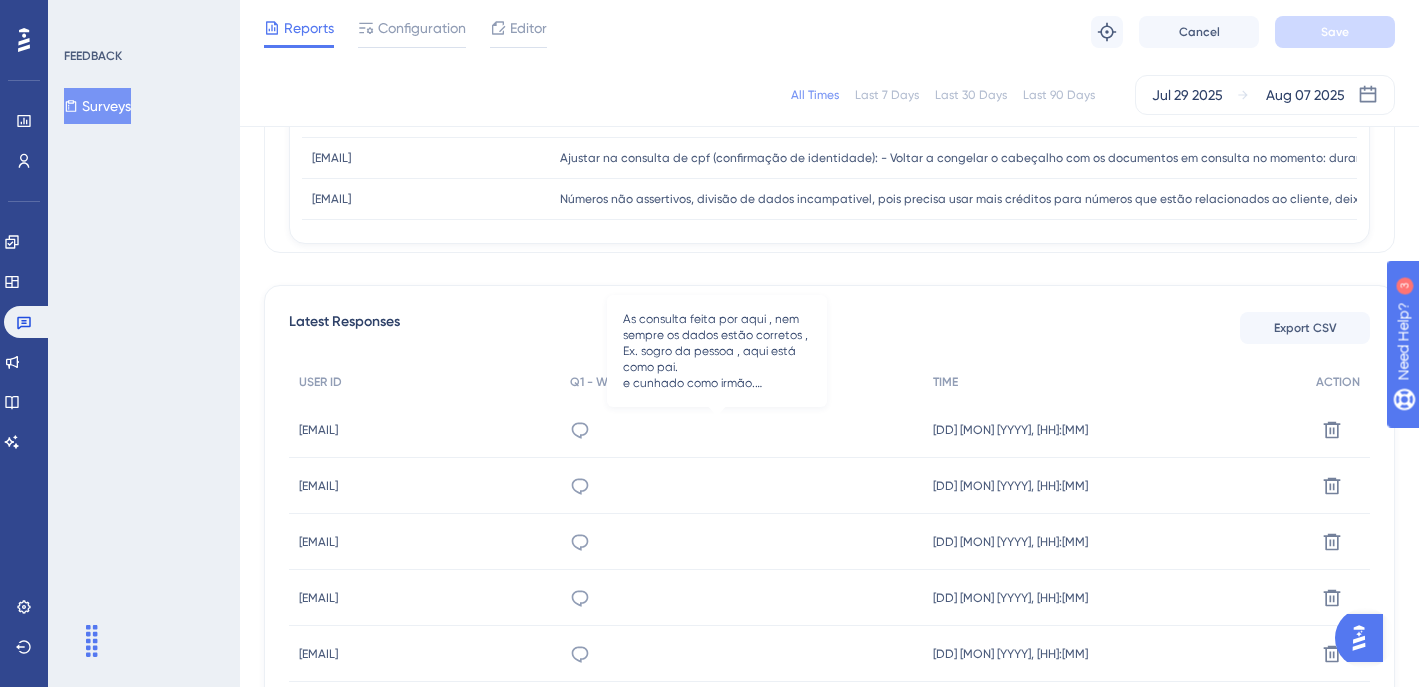 click 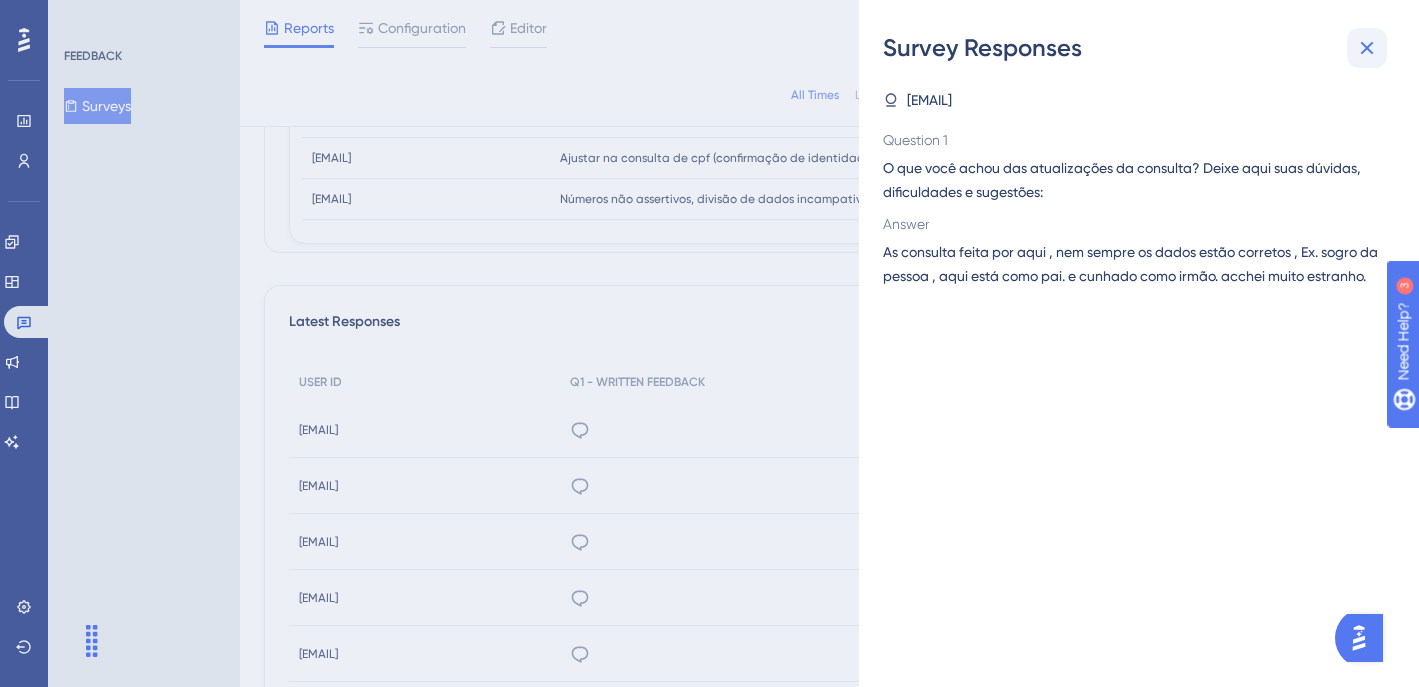 click at bounding box center [1367, 48] 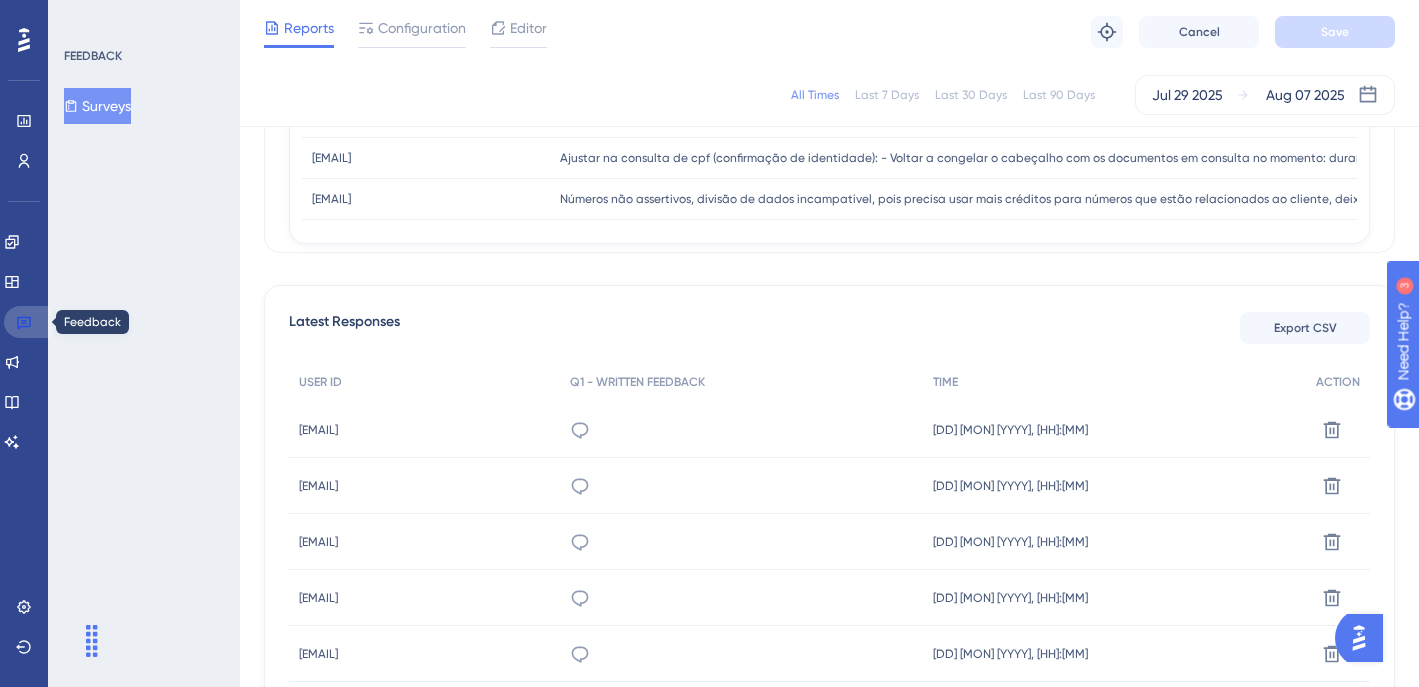 click 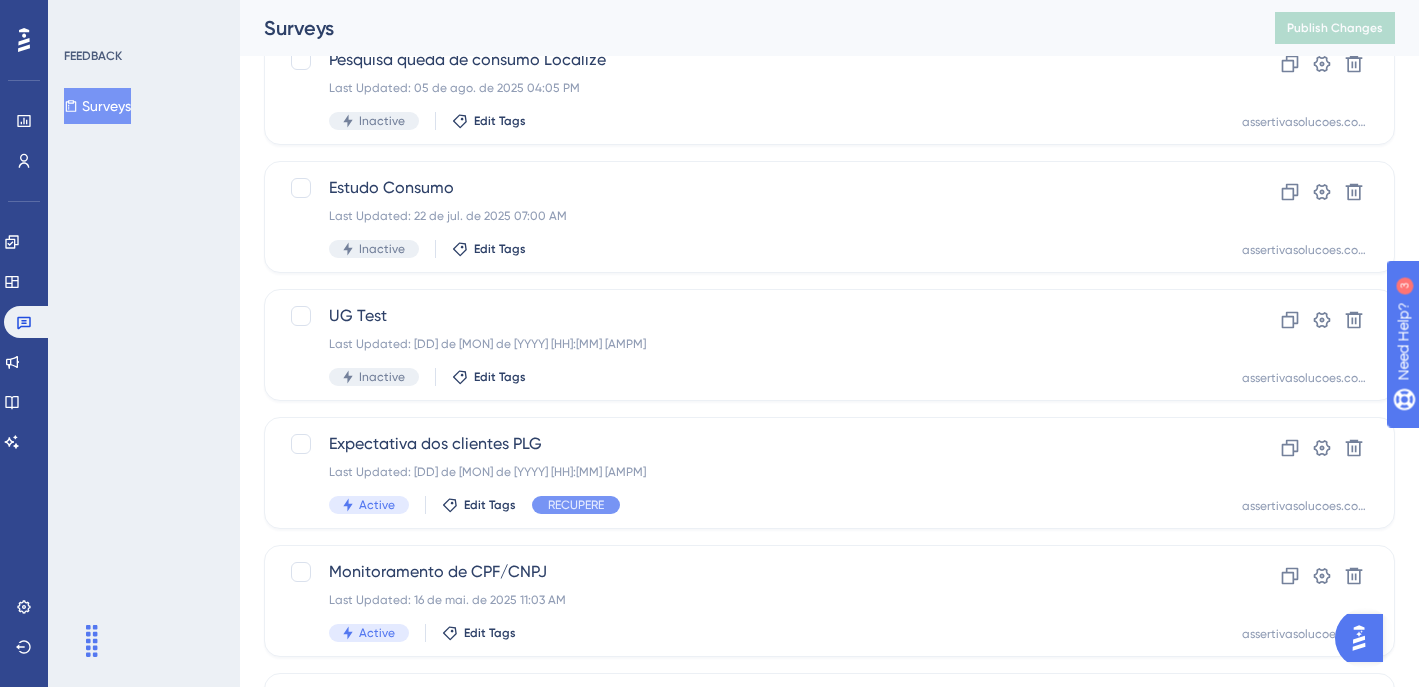 scroll, scrollTop: 0, scrollLeft: 0, axis: both 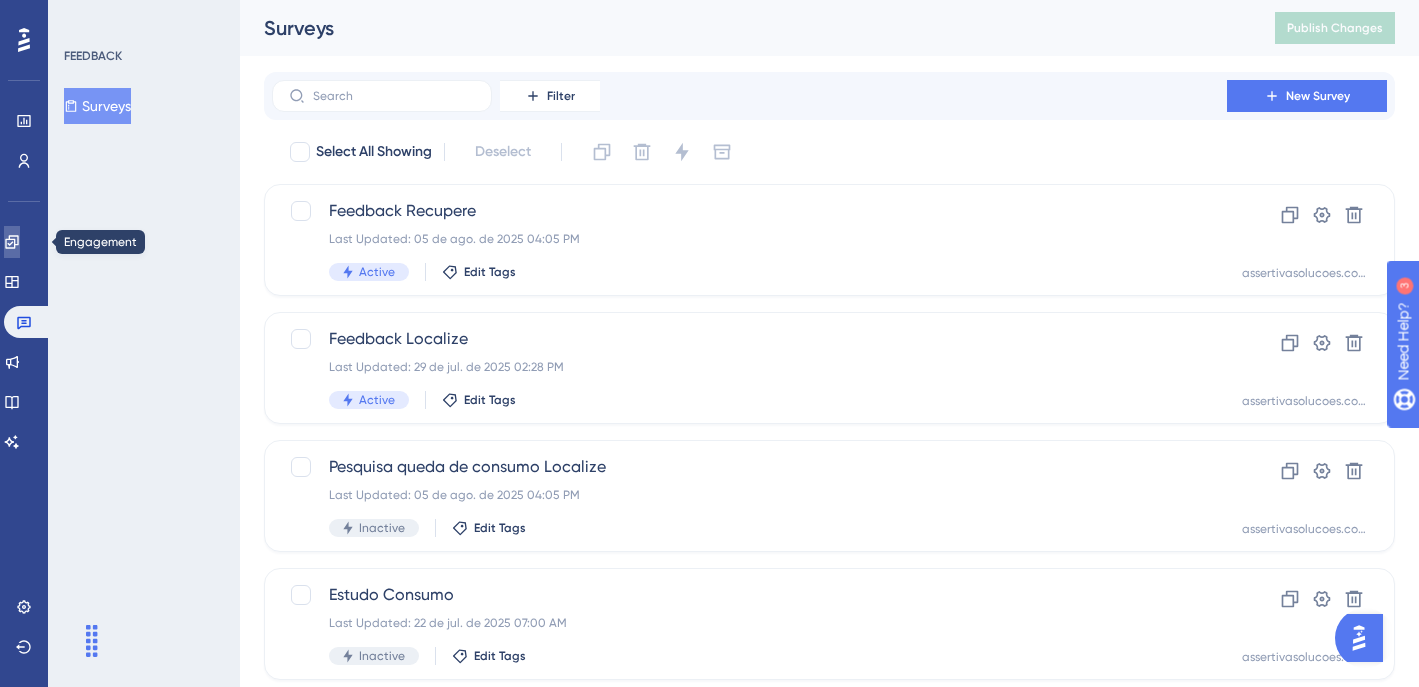 click 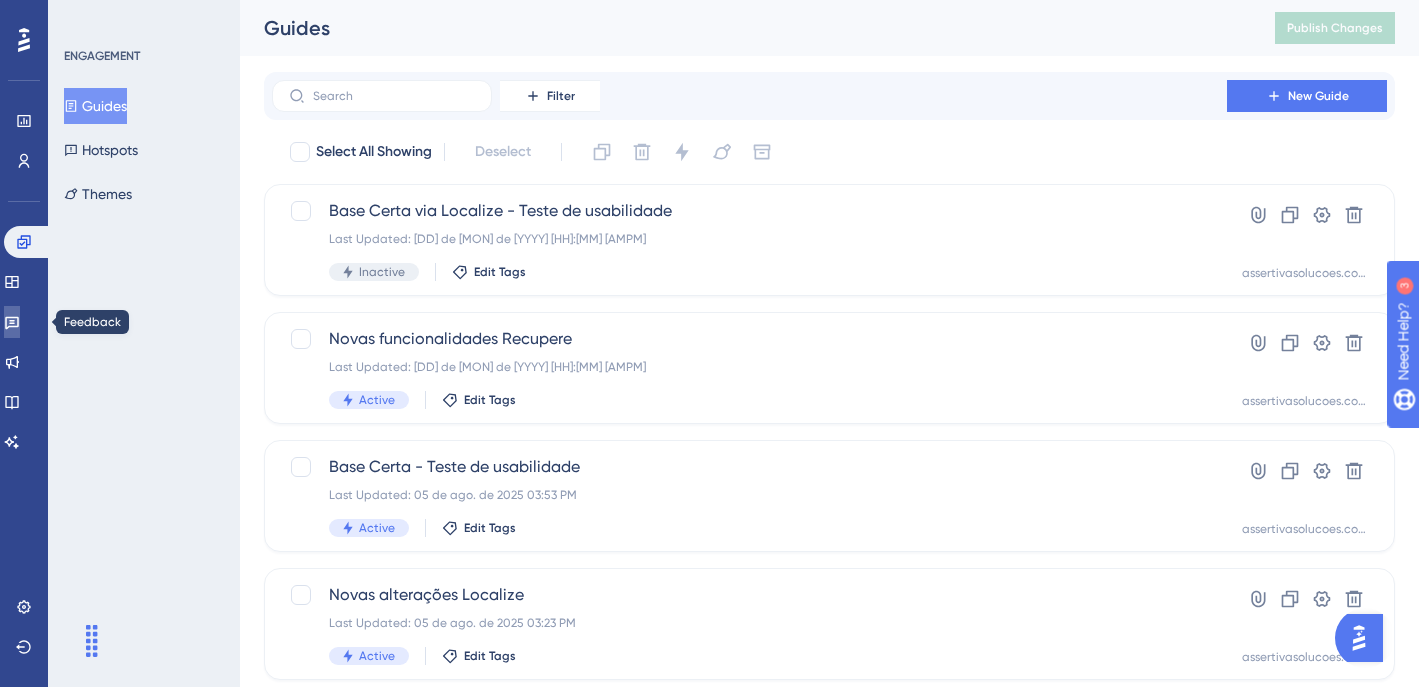 click 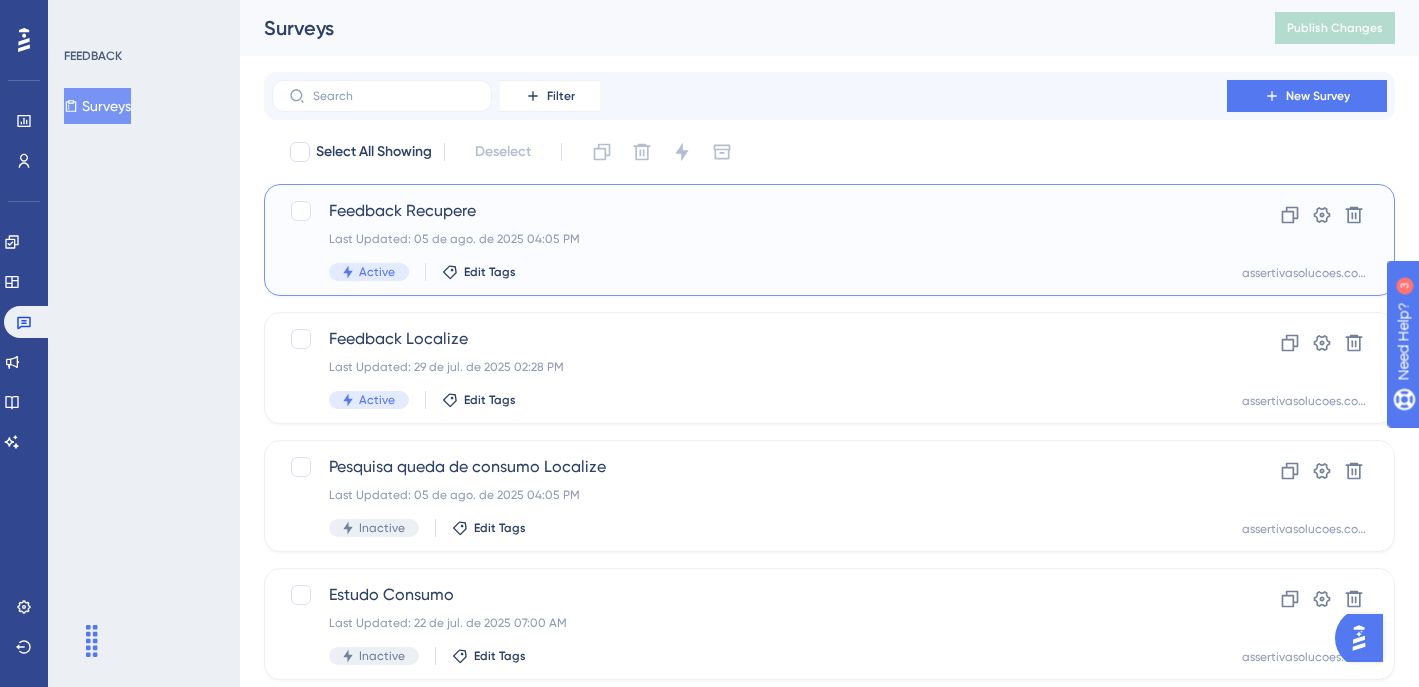 click on "Last Updated: 05 de ago. de 2025 04:05 PM" at bounding box center (749, 239) 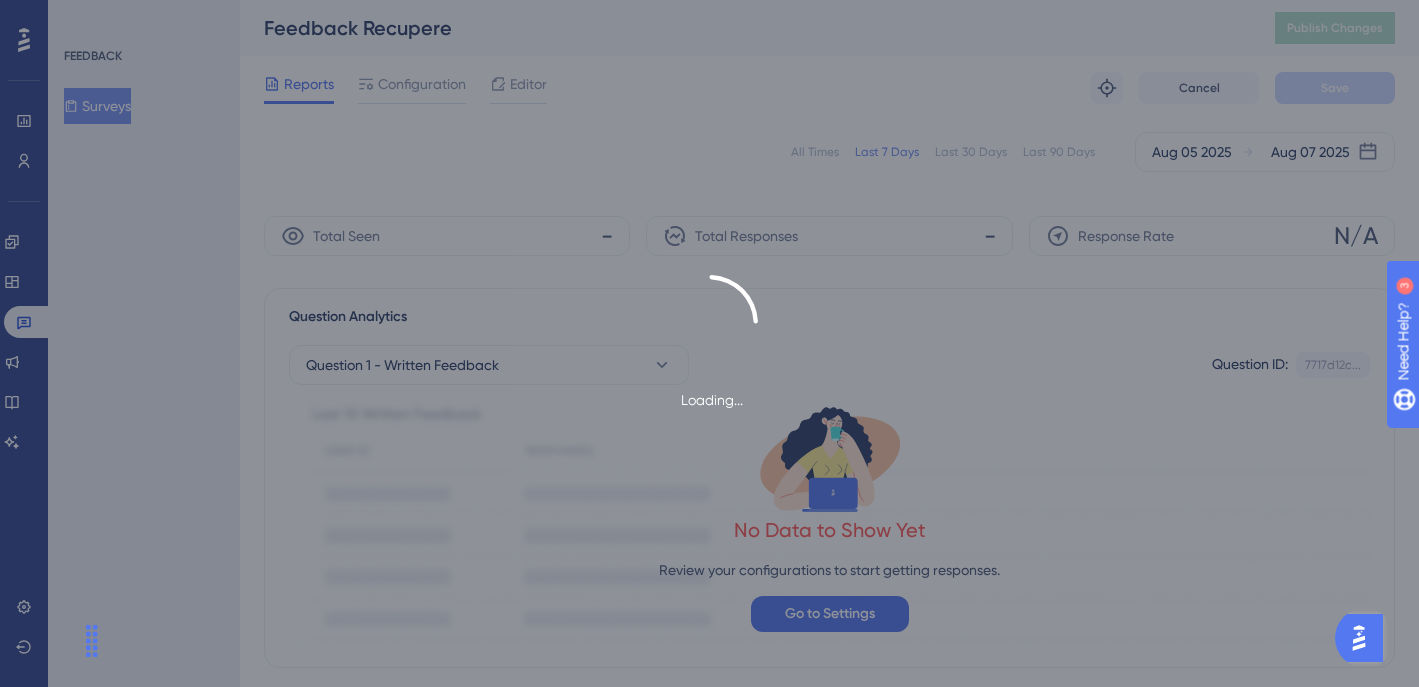 click on "Loading..." at bounding box center [709, 343] 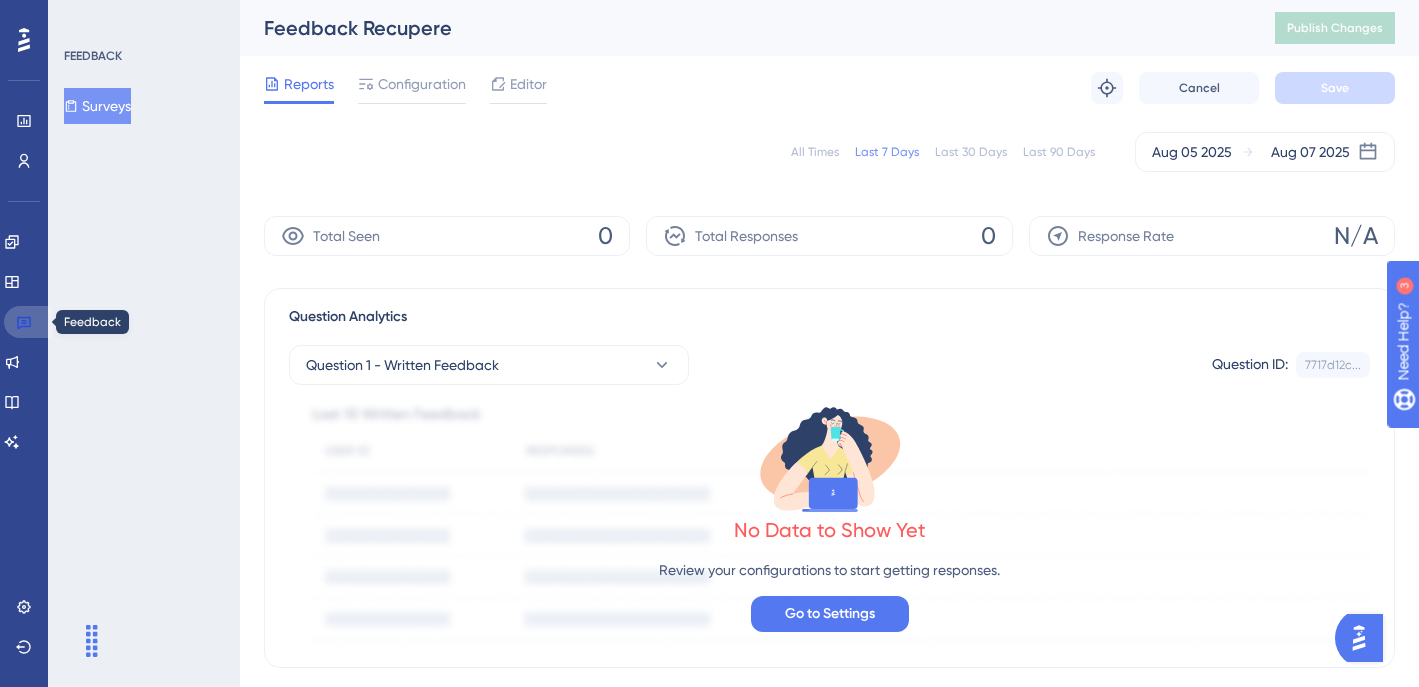 click 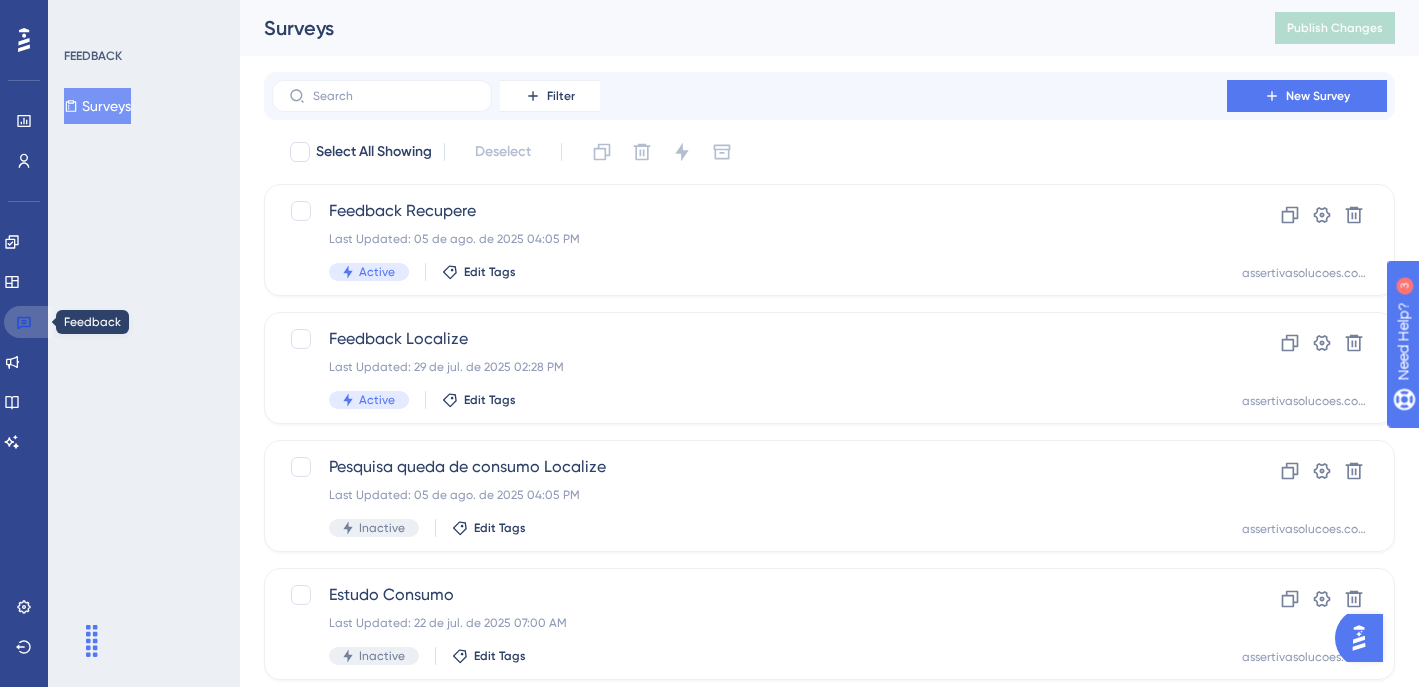 click 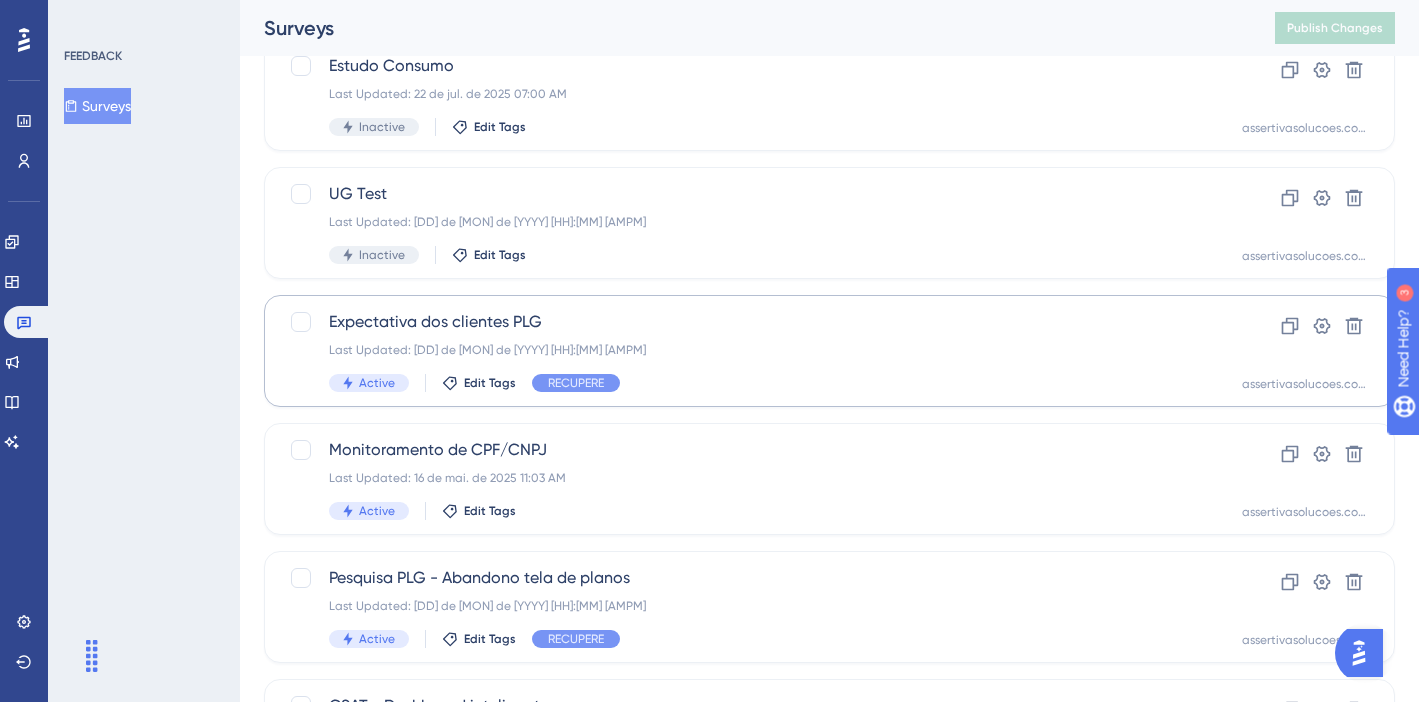 scroll, scrollTop: 532, scrollLeft: 0, axis: vertical 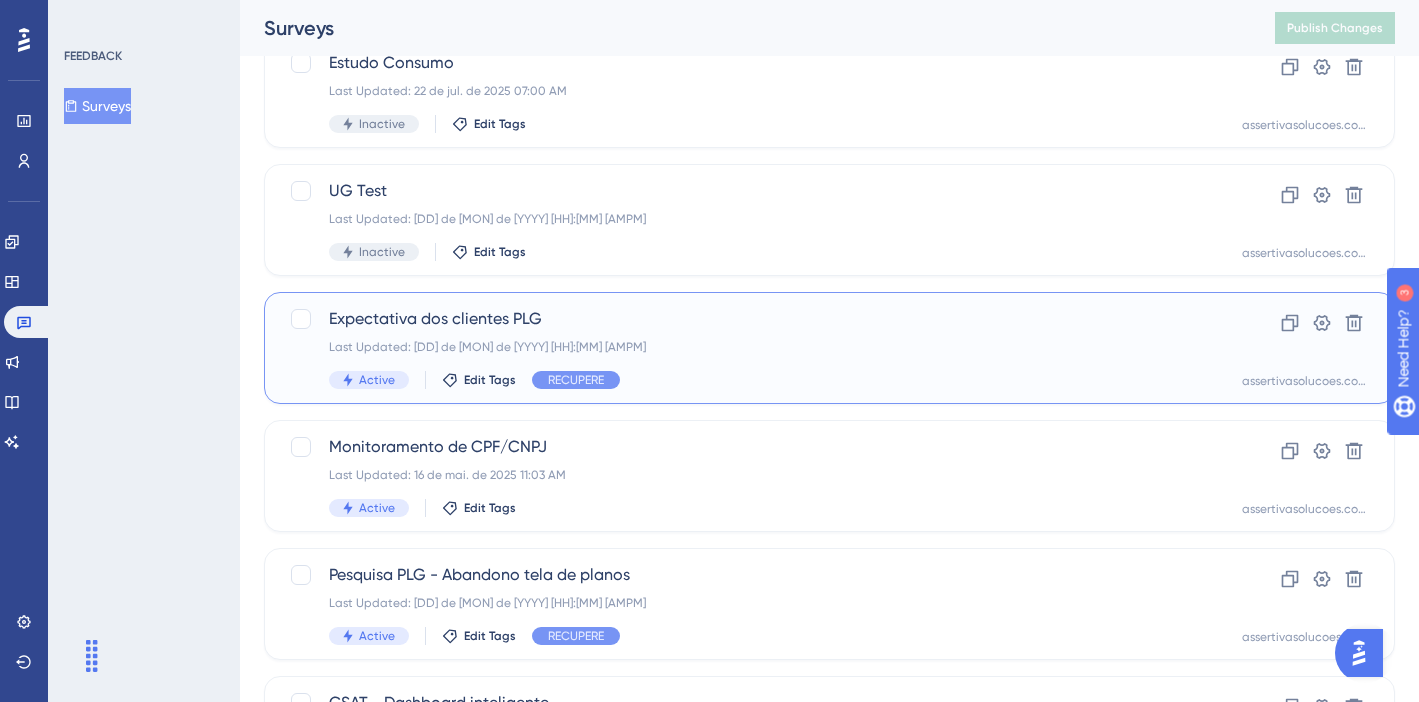 click on "Last Updated: [DD] de [MON] de [YYYY] [HH]:[MM] [AMPM]" at bounding box center [749, 347] 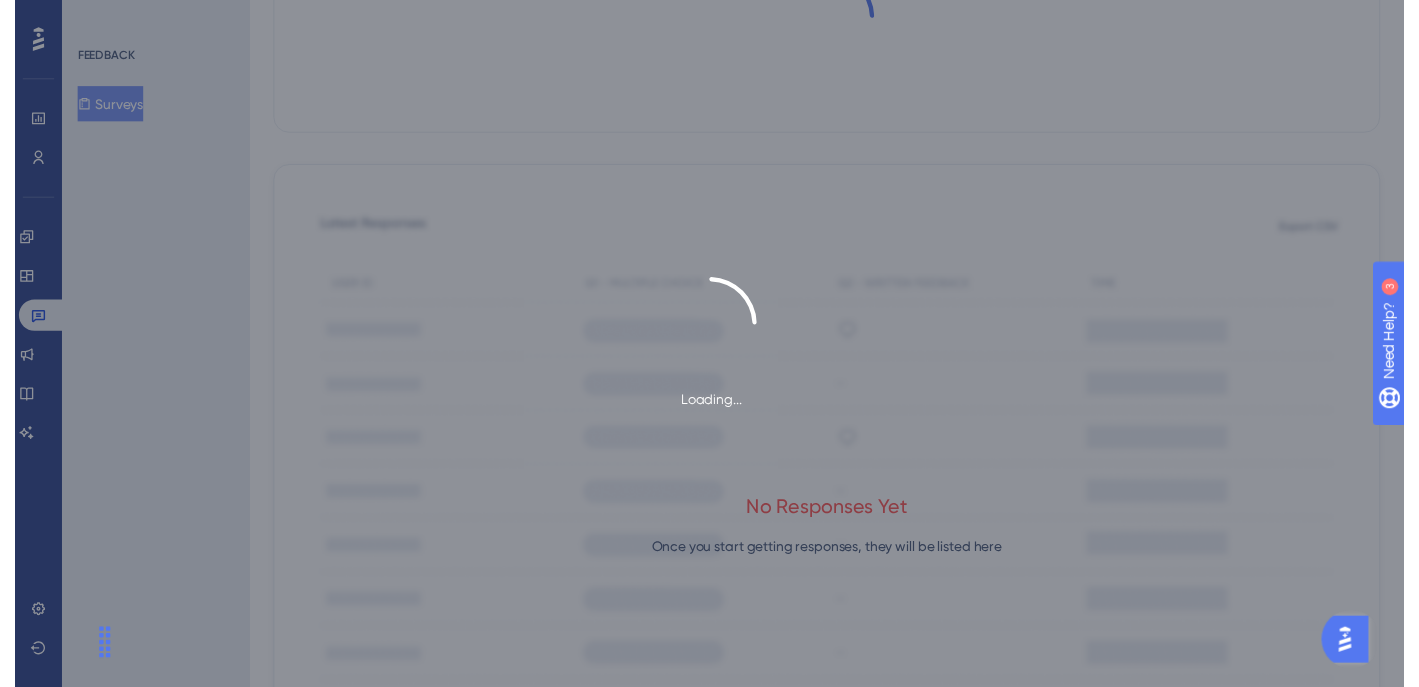 scroll, scrollTop: 0, scrollLeft: 0, axis: both 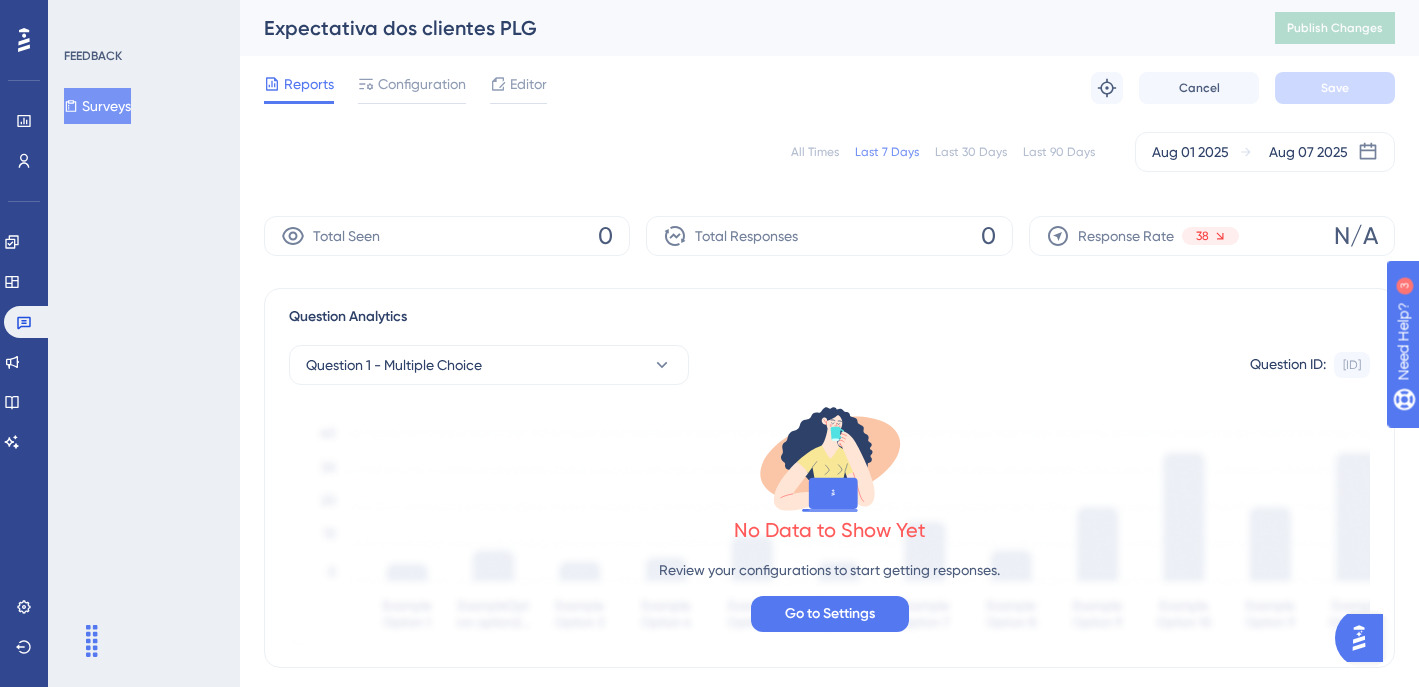 click on "All Times" at bounding box center (815, 152) 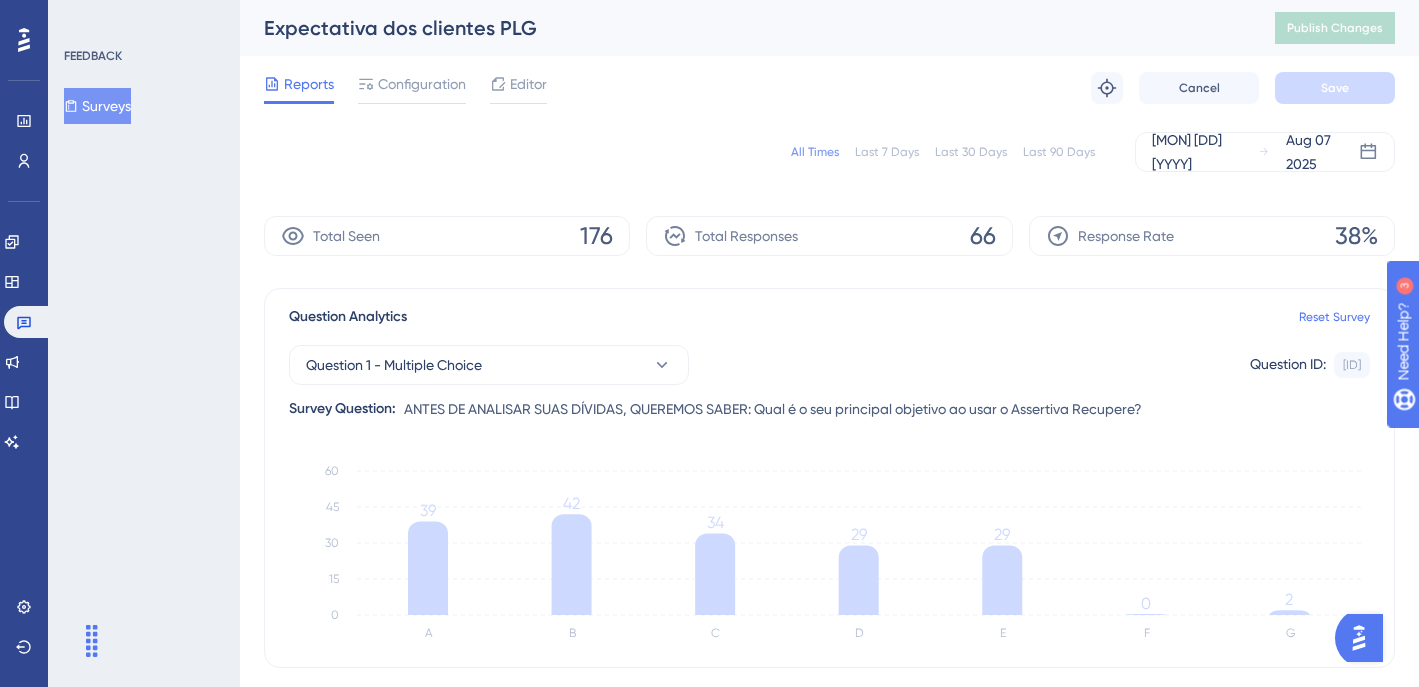 click on "Reports" at bounding box center (309, 84) 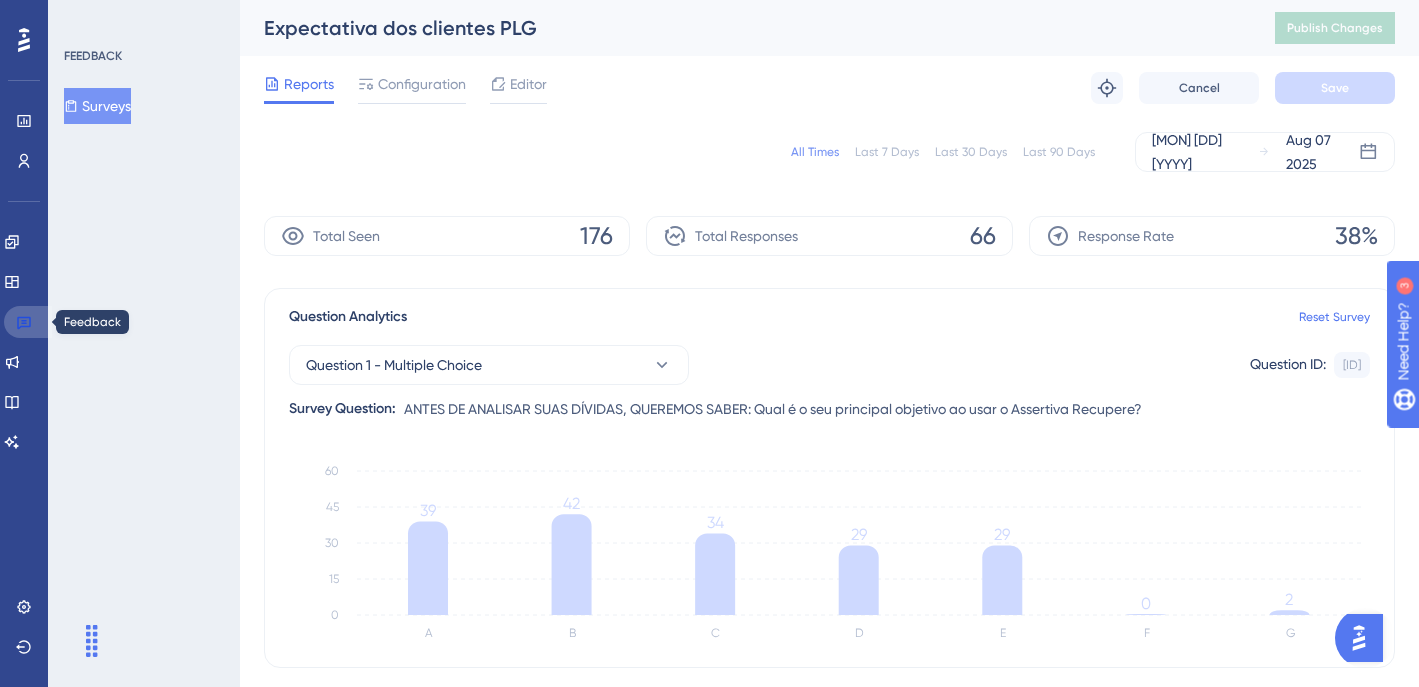 click at bounding box center [28, 322] 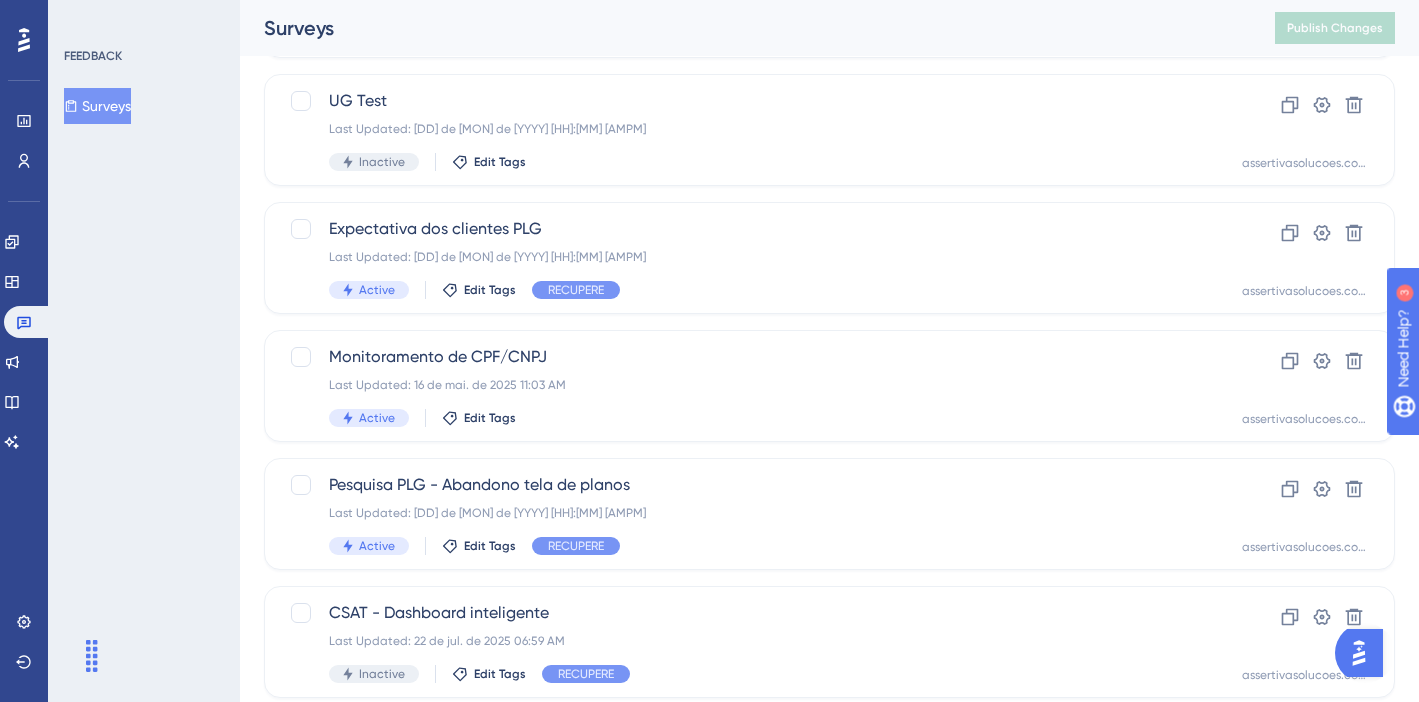 scroll, scrollTop: 639, scrollLeft: 0, axis: vertical 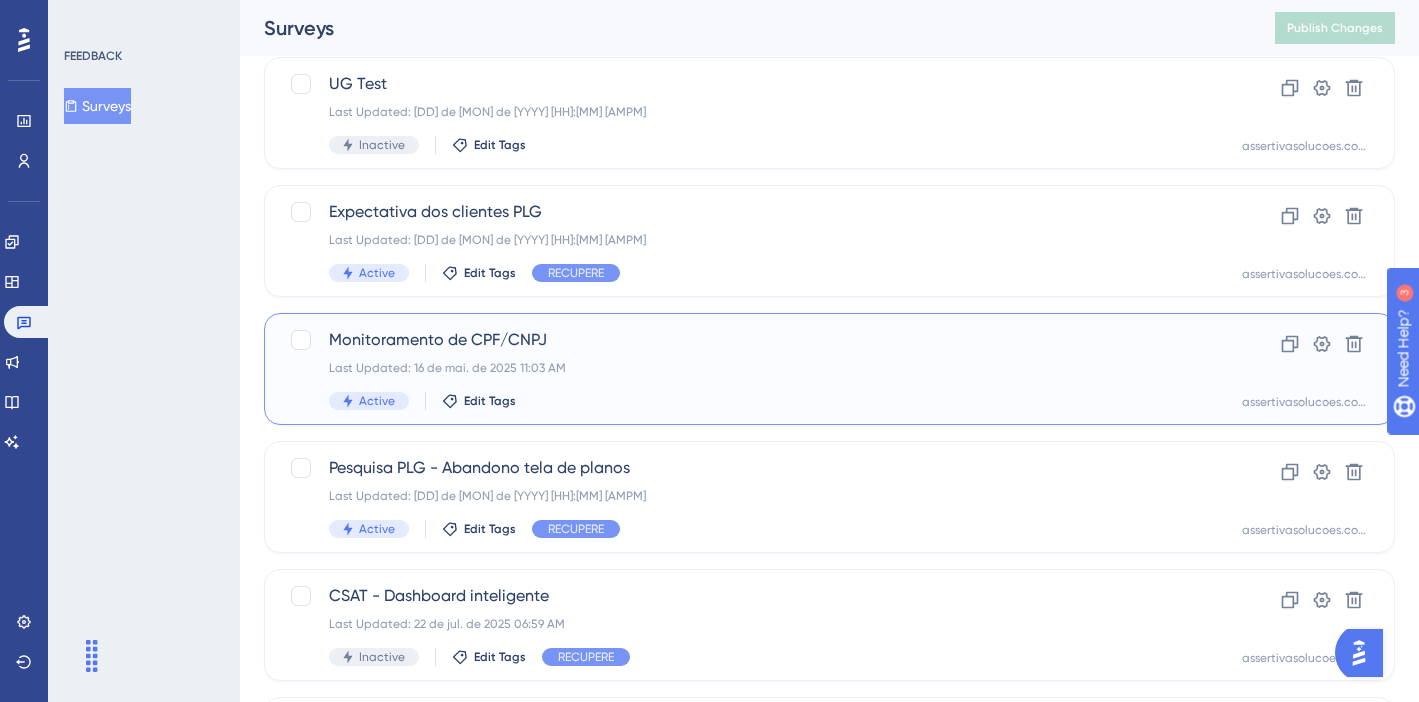 click on "Monitoramento de CPF/CNPJ Last Updated: [DD] de [MON] de [YYYY] [HH]:[MM] [AMPM] Active Edit Tags" at bounding box center [749, 369] 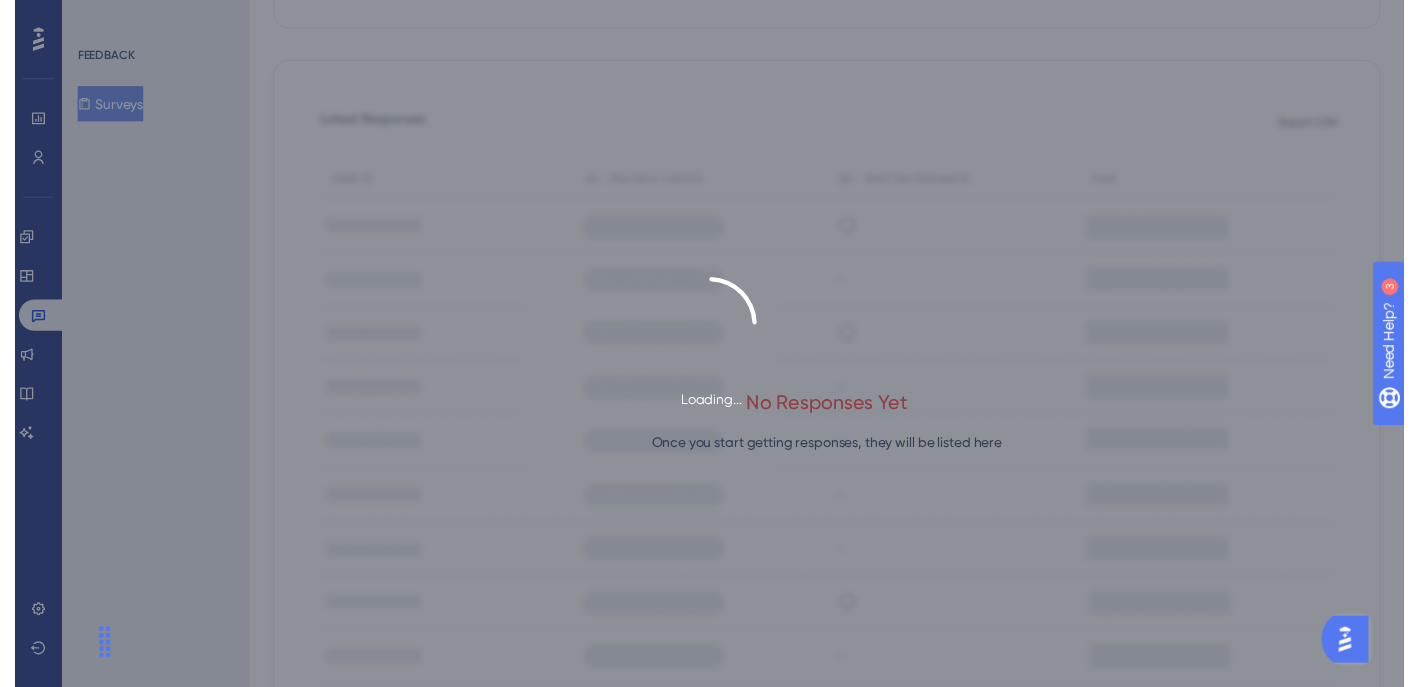 scroll, scrollTop: 0, scrollLeft: 0, axis: both 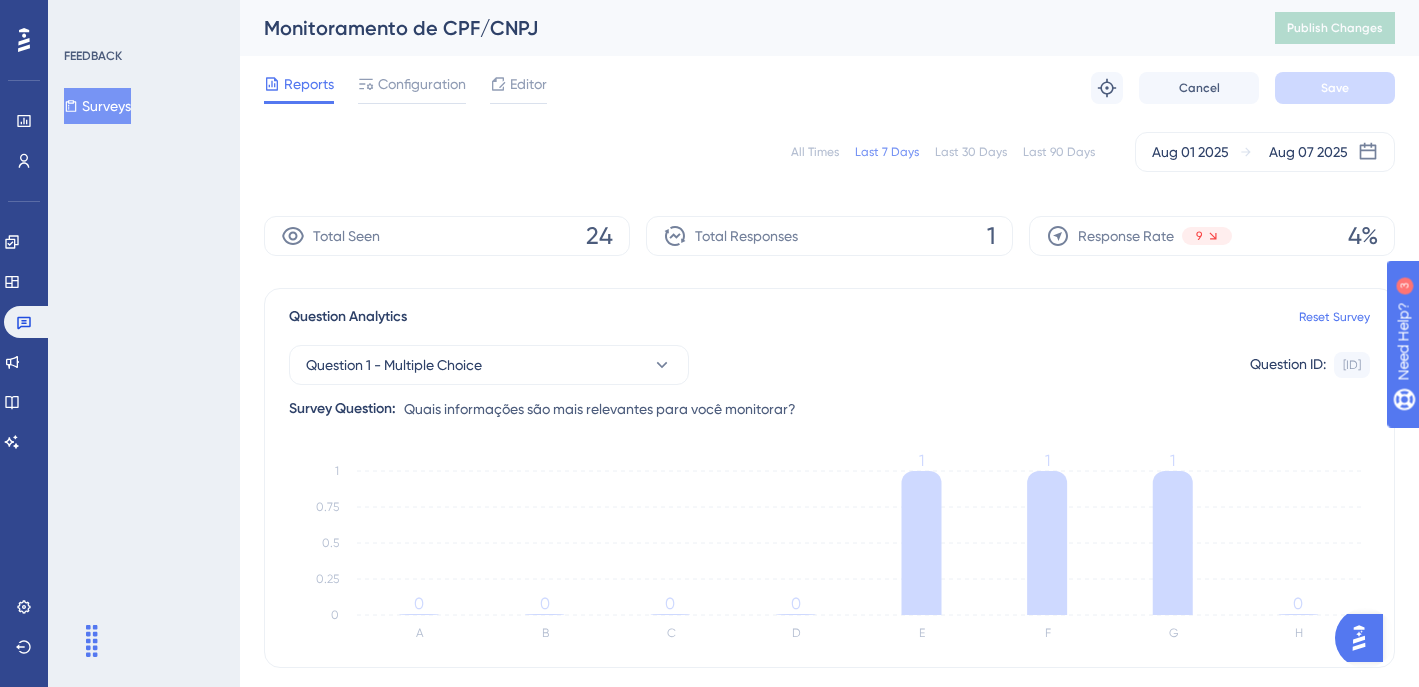 click on "All Times" at bounding box center (815, 152) 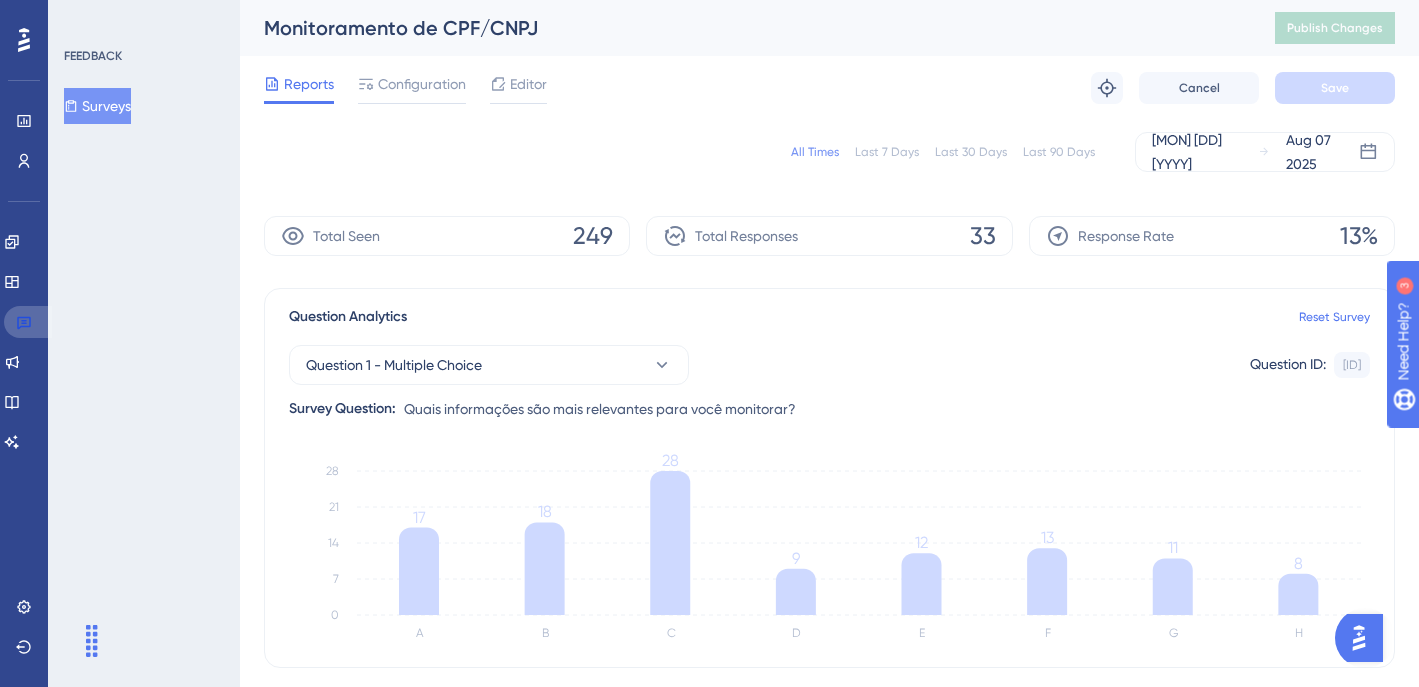 click 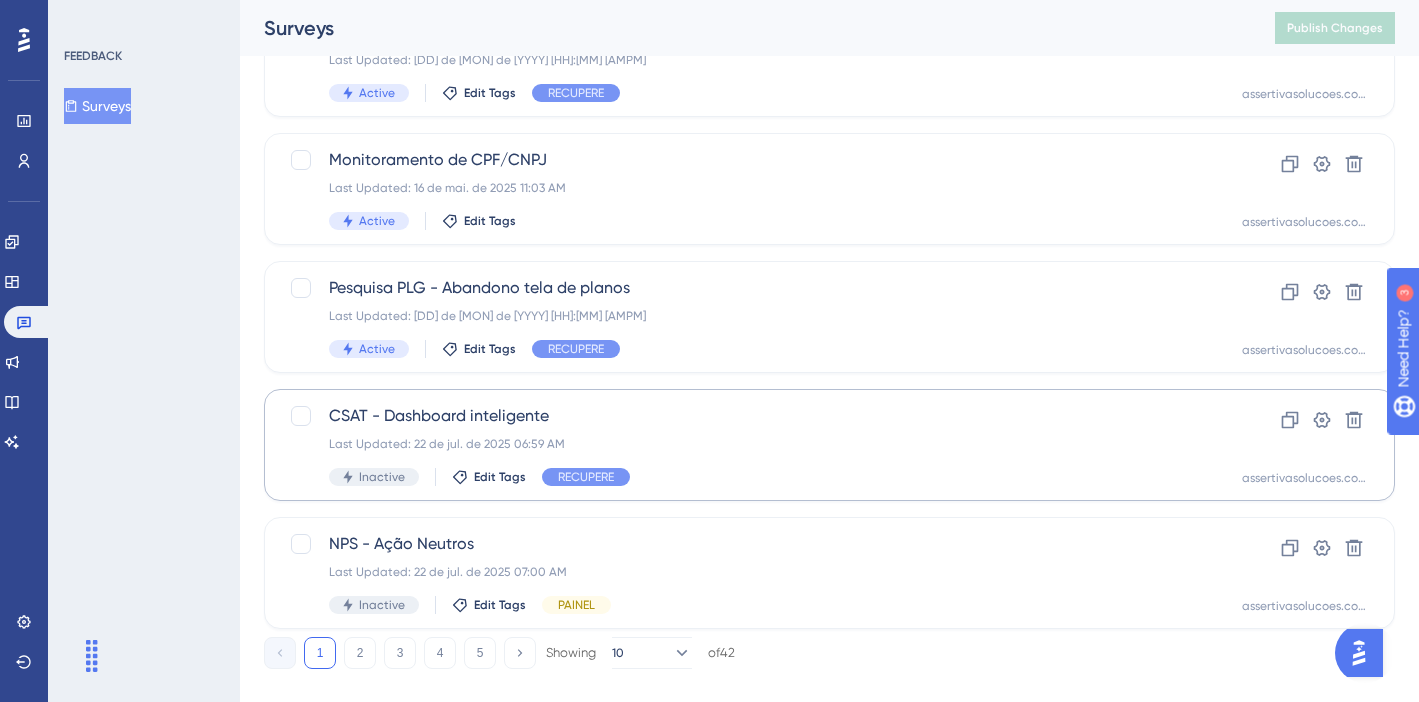scroll, scrollTop: 828, scrollLeft: 0, axis: vertical 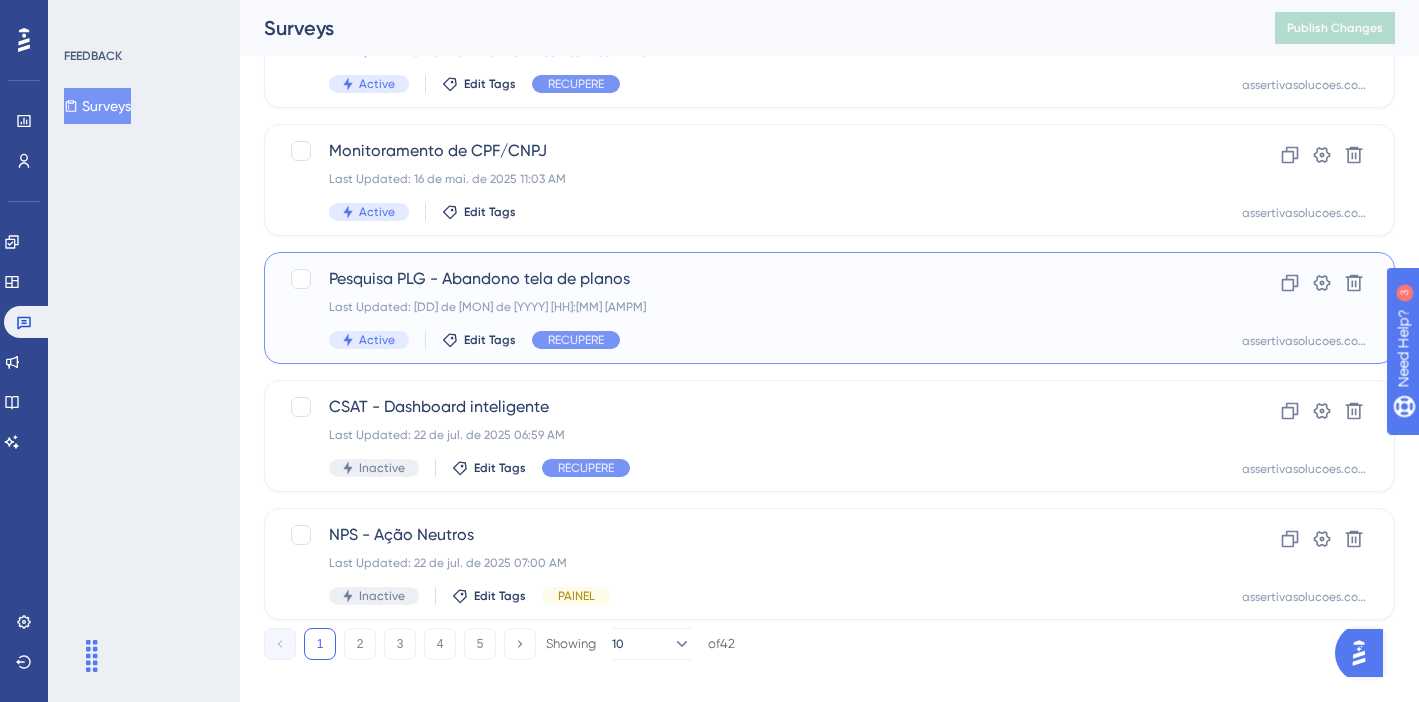 click on "Pesquisa PLG - Abandono tela de planos Last Updated: [DD] de [MON] de [YYYY] [HH]:[MM] [AMPM] Active Edit Tags RECUPERE" at bounding box center (749, 308) 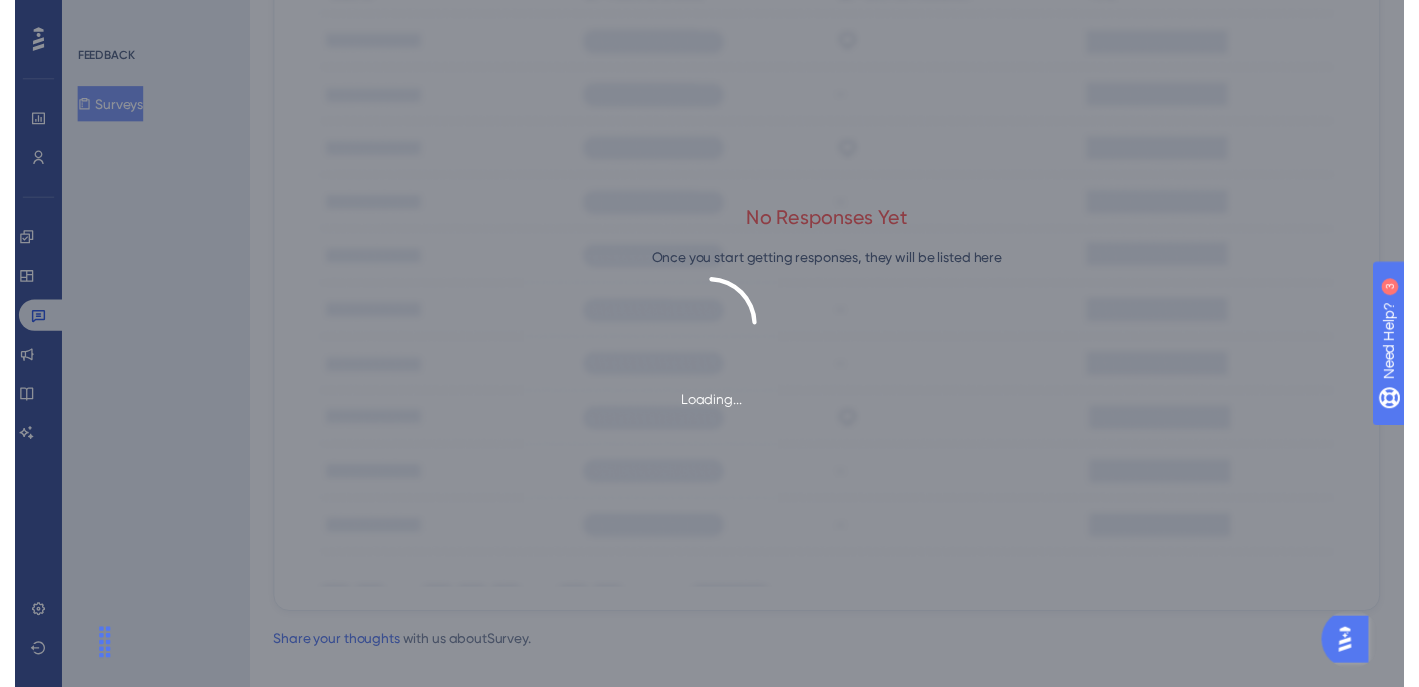 scroll, scrollTop: 0, scrollLeft: 0, axis: both 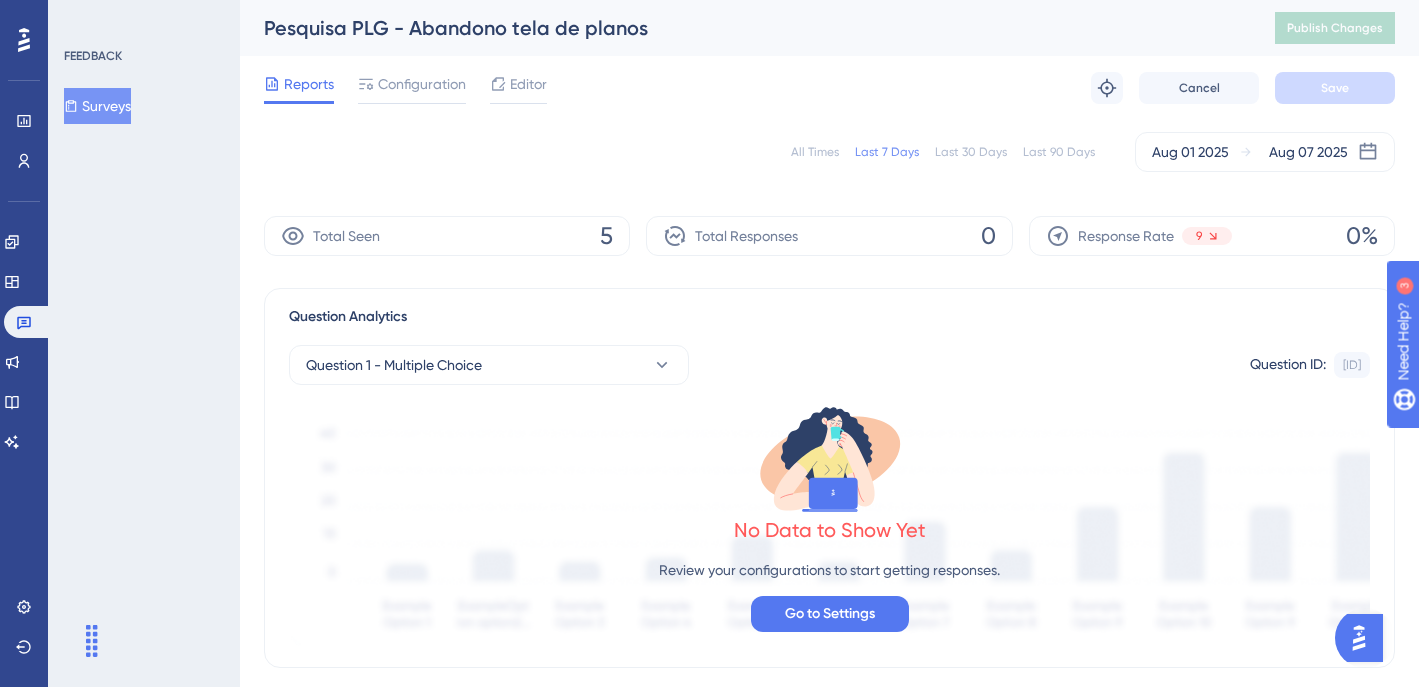click on "All Times" at bounding box center (815, 152) 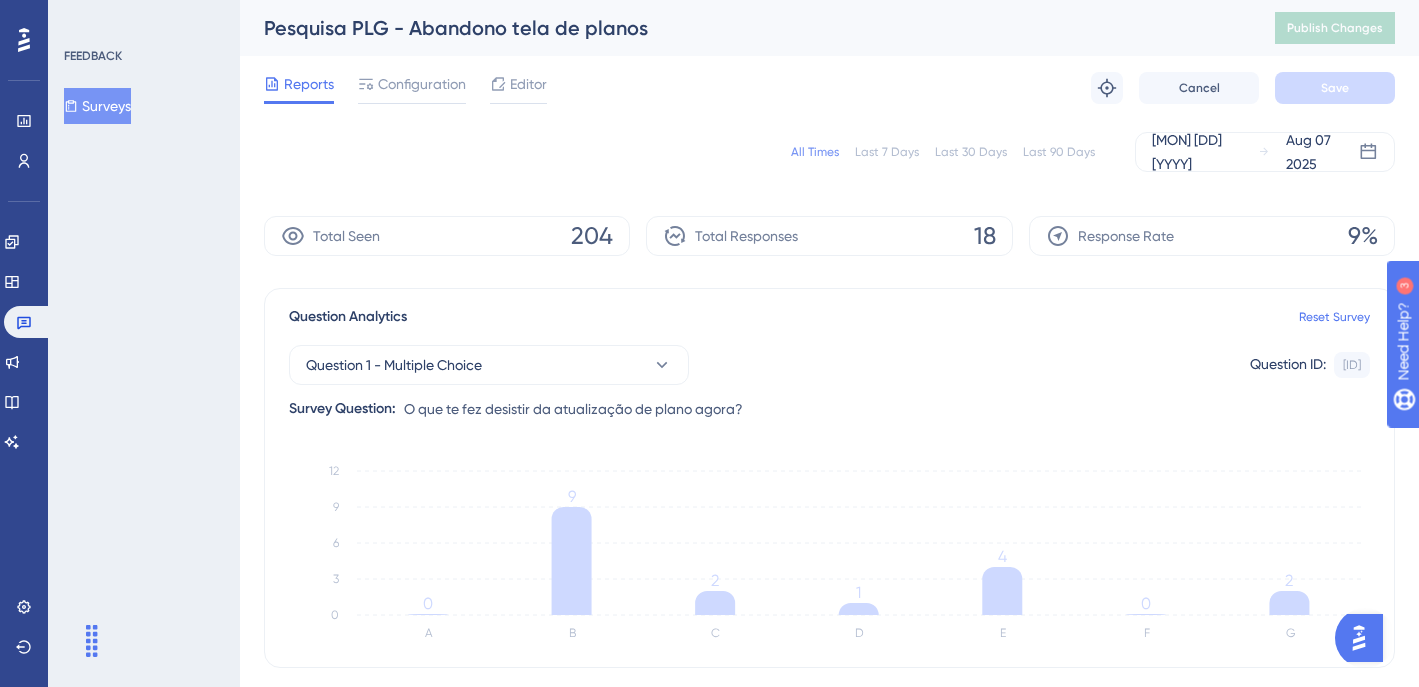 scroll, scrollTop: 413, scrollLeft: 0, axis: vertical 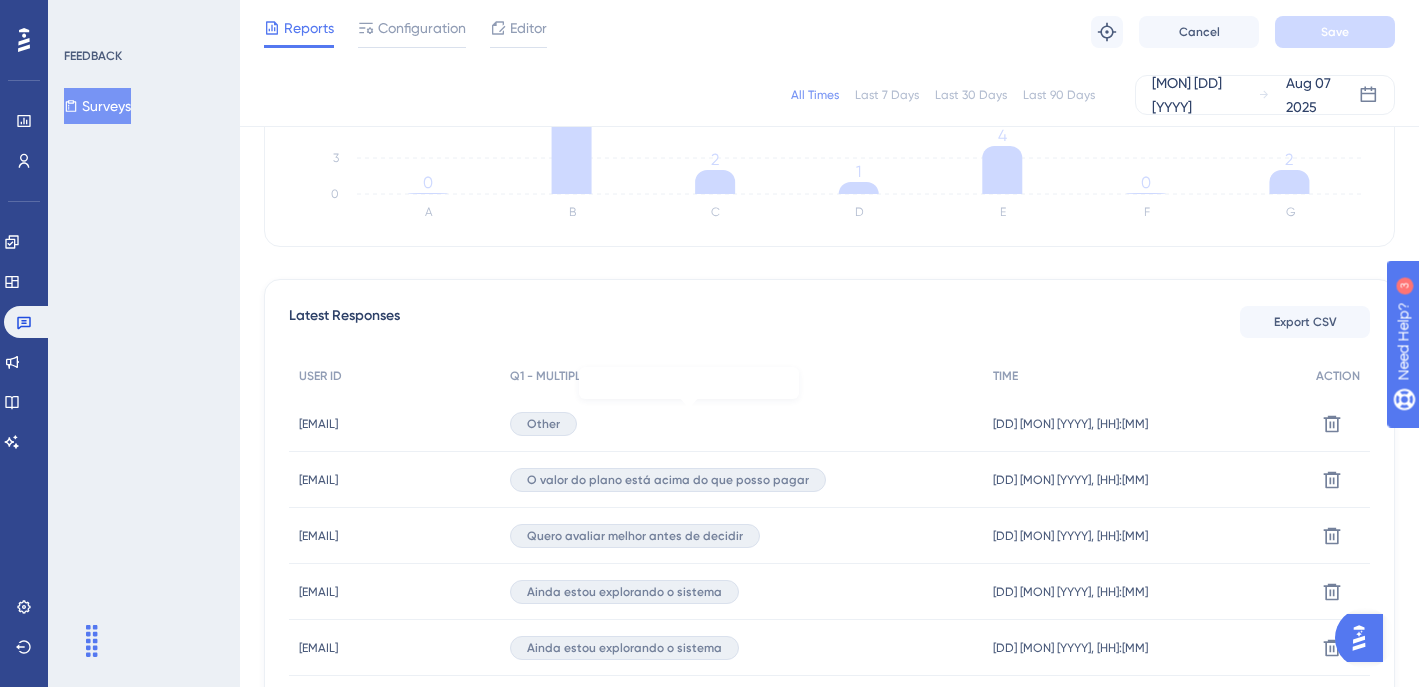 click on "Other" at bounding box center (543, 424) 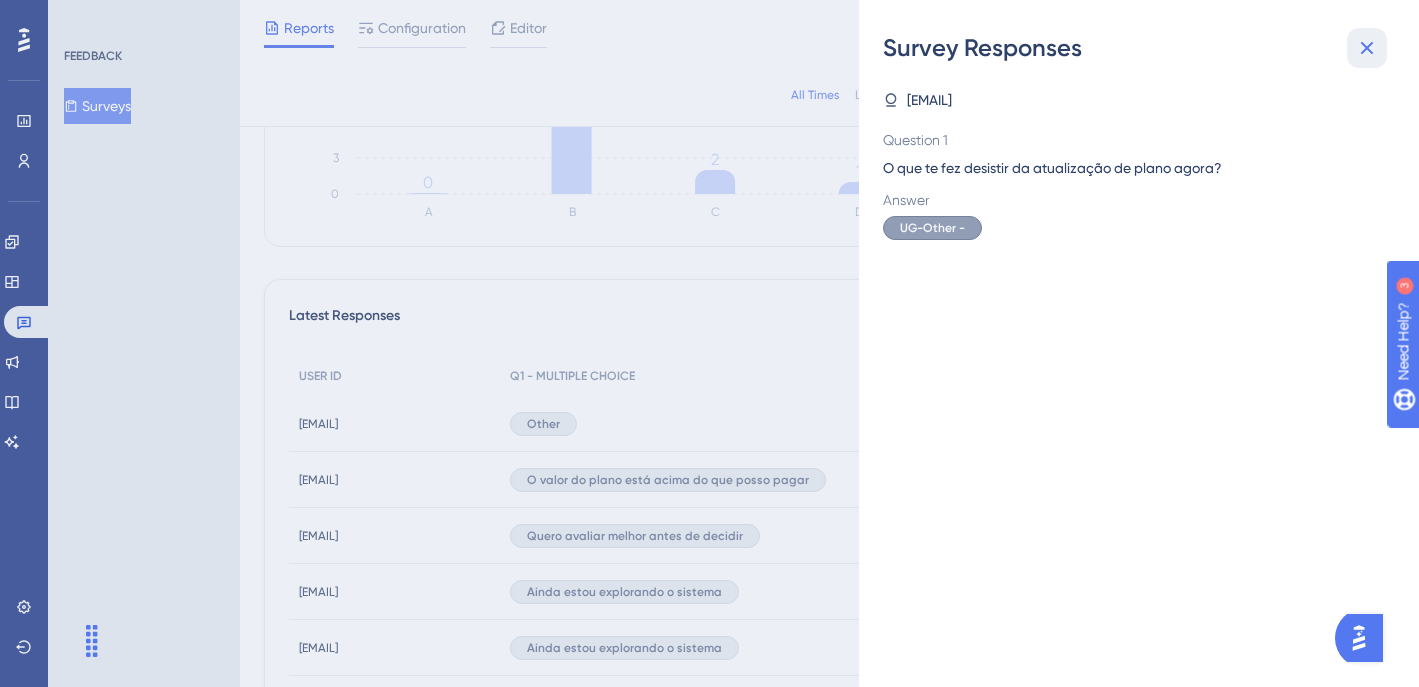 click 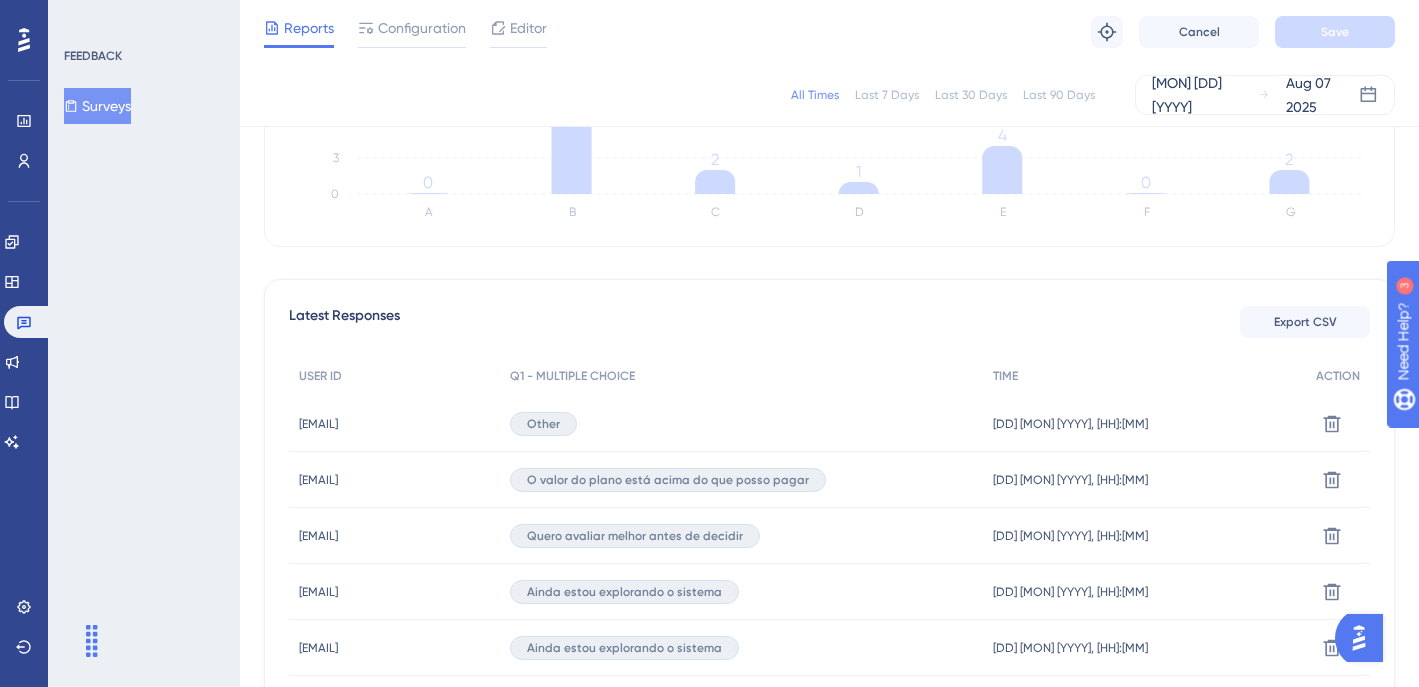 click on "O valor do plano está acima do que posso pagar" at bounding box center (668, 480) 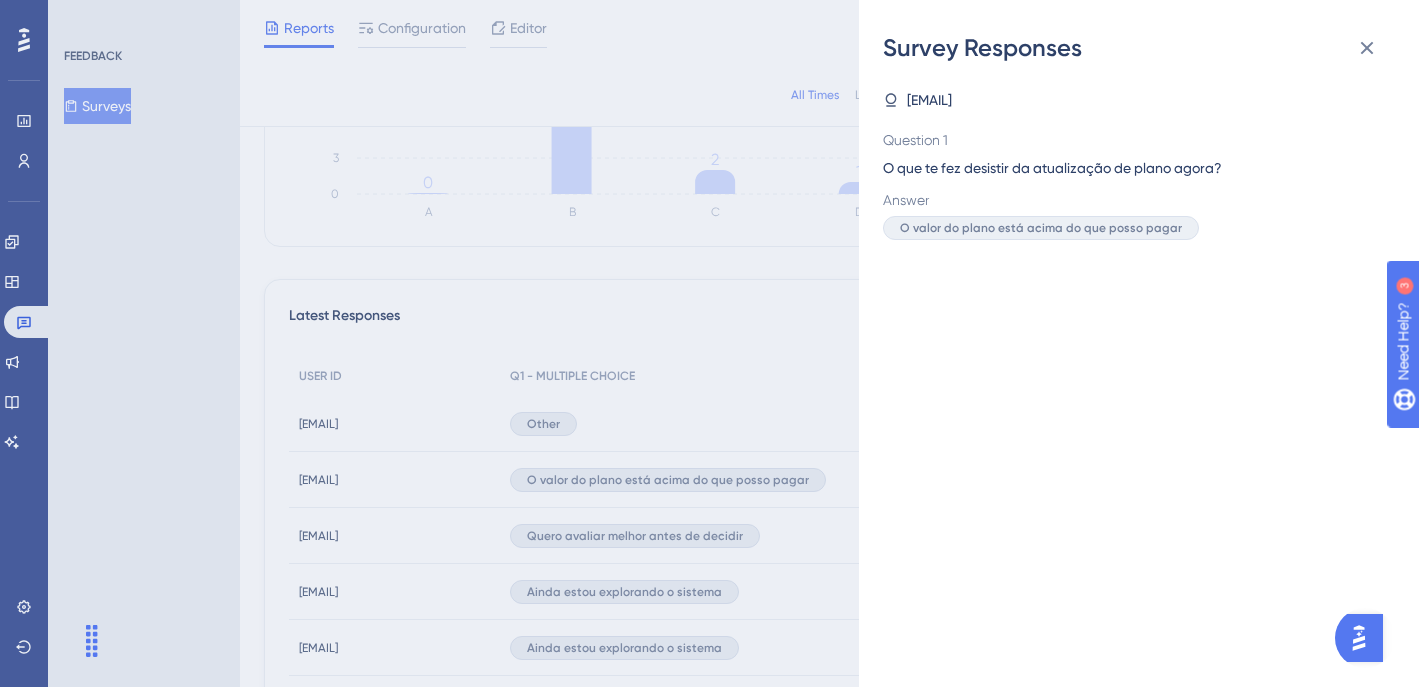 click on "[EMAIL] Question 1 O que te fez desistir da atualização de plano agora? Answer O valor do plano está acima do que posso pagar" at bounding box center [1147, 375] 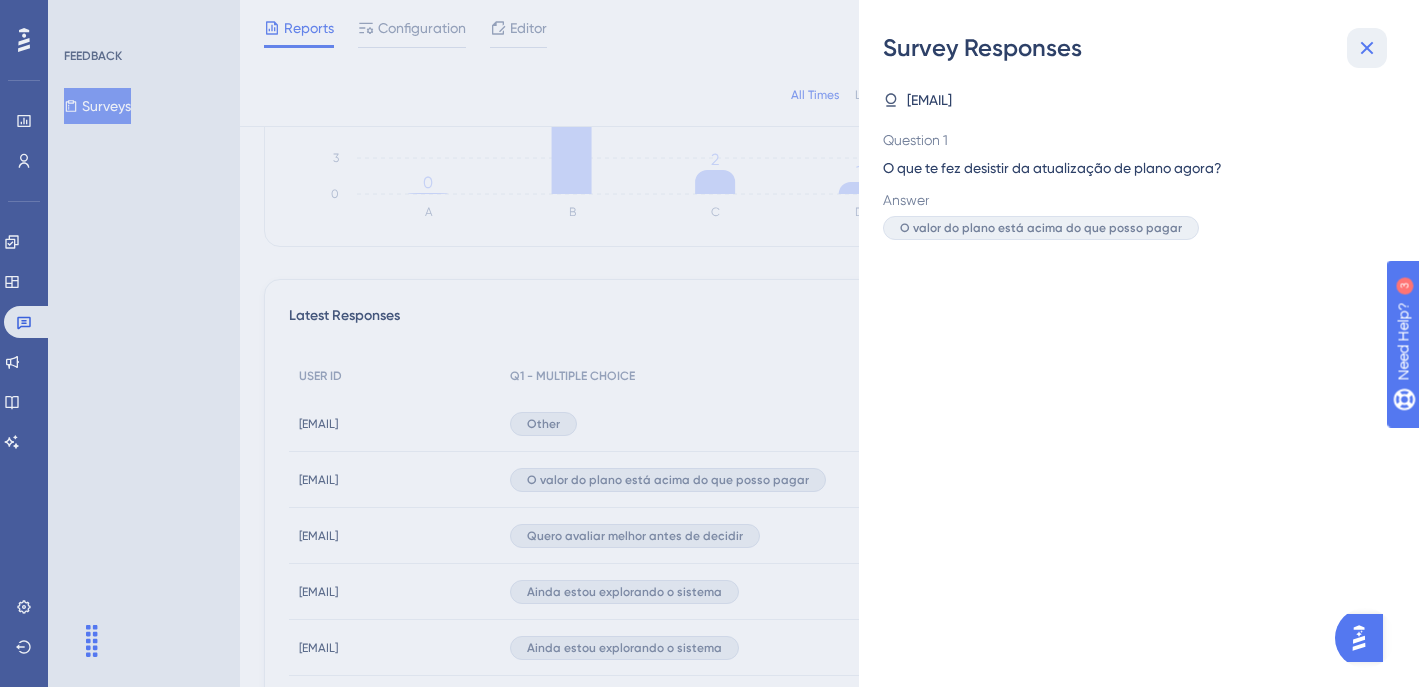 click 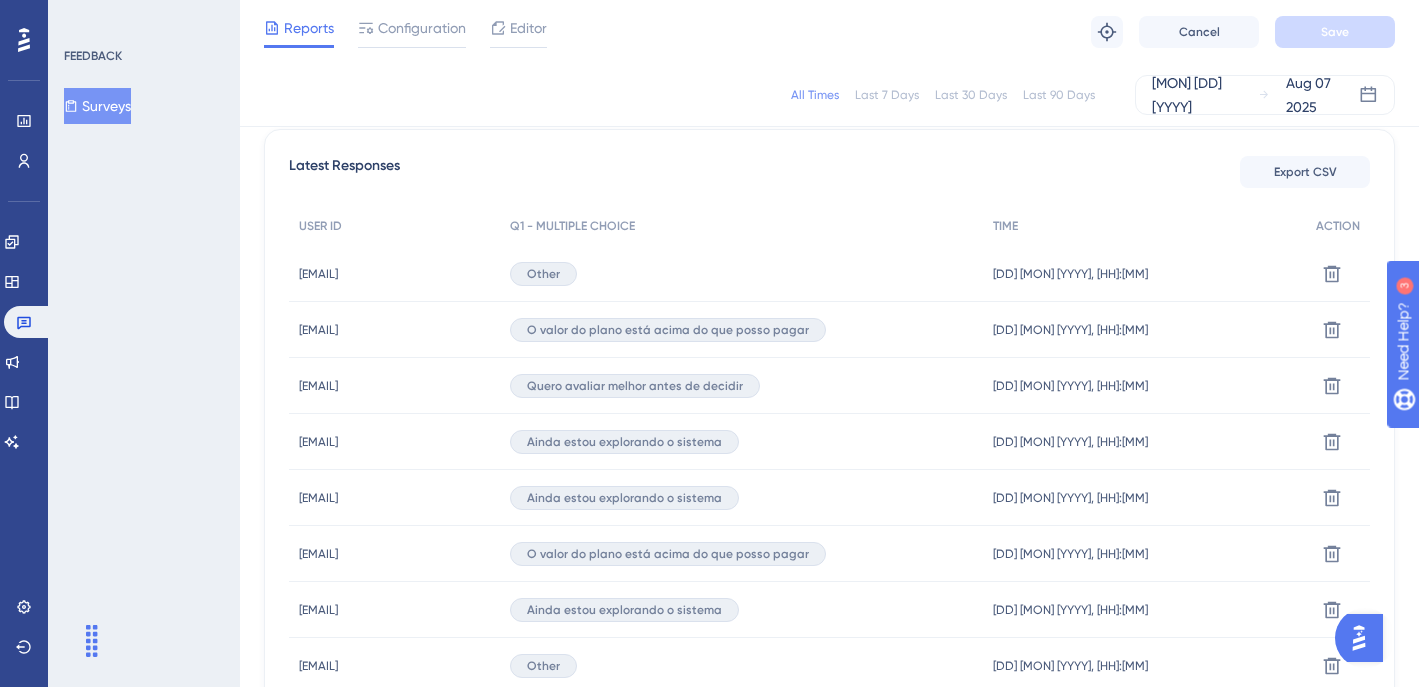 scroll, scrollTop: 589, scrollLeft: 0, axis: vertical 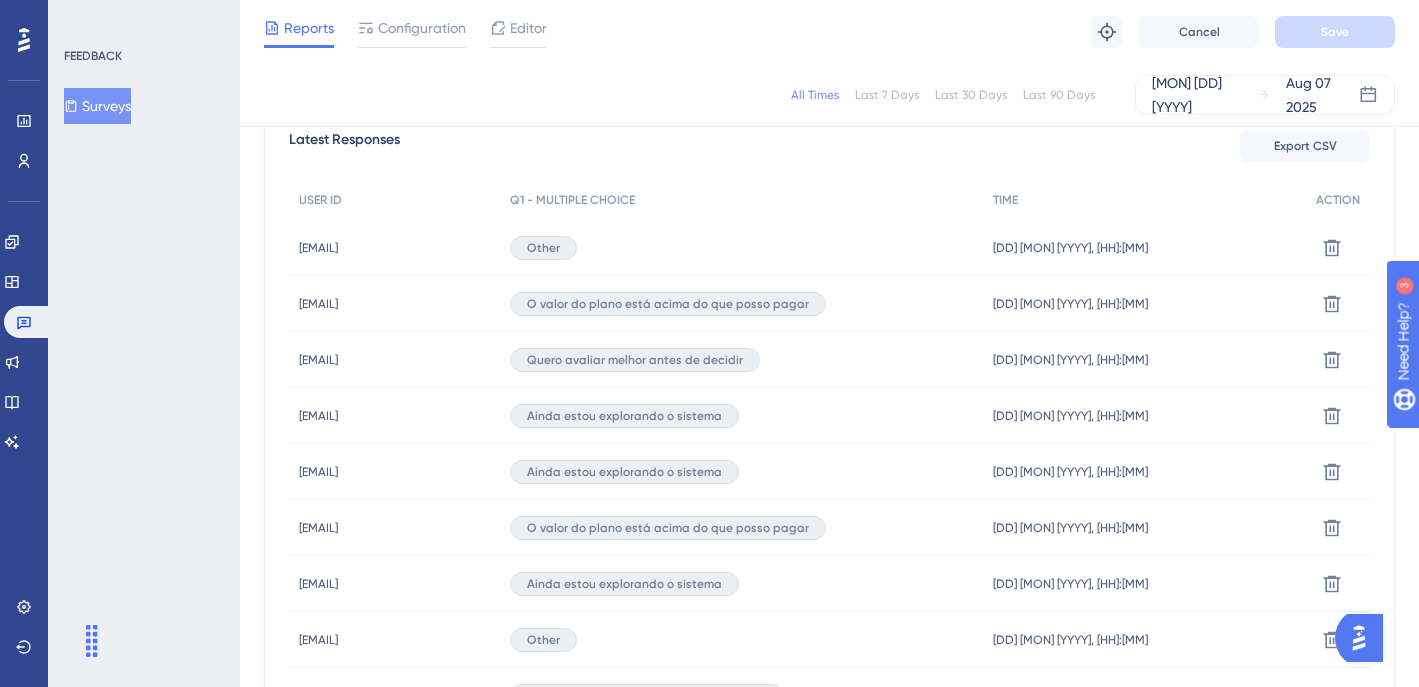 click on "O valor do plano está acima do que posso pagar" at bounding box center (742, 528) 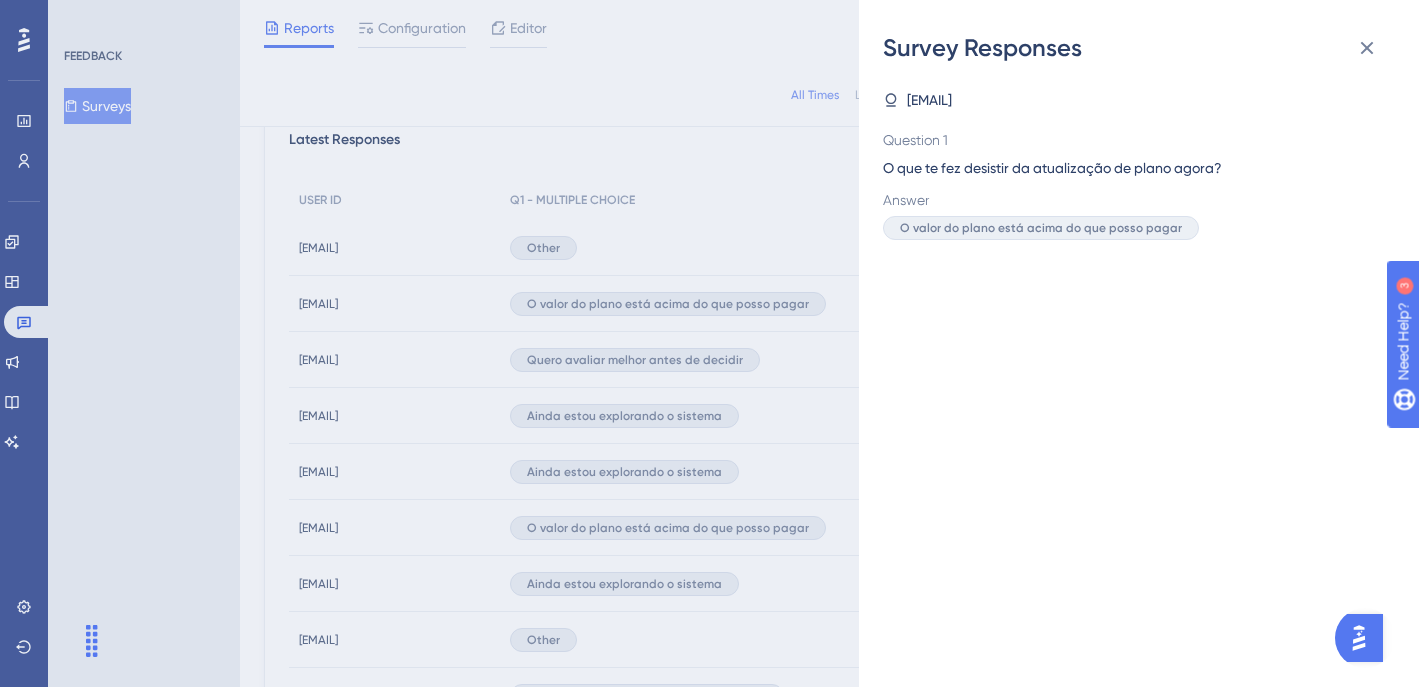 click 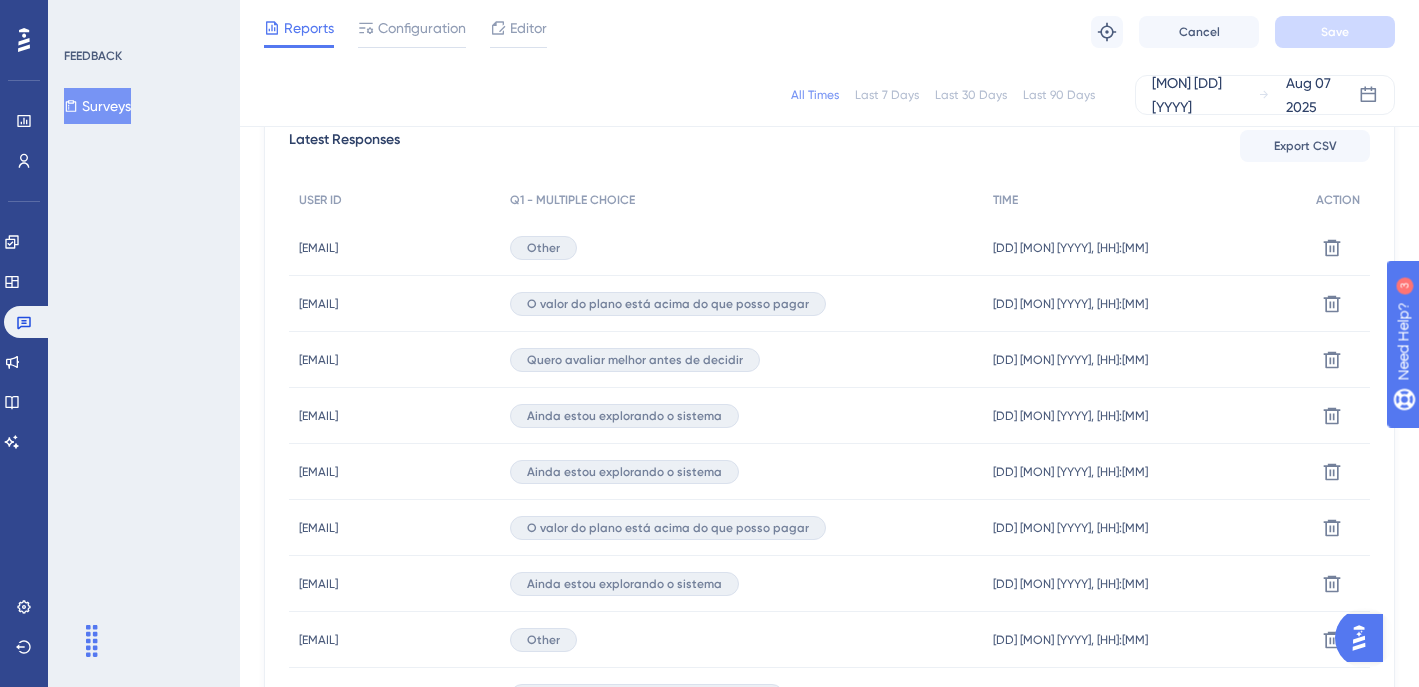 click on "O valor do plano está acima do que posso pagar" at bounding box center [742, 304] 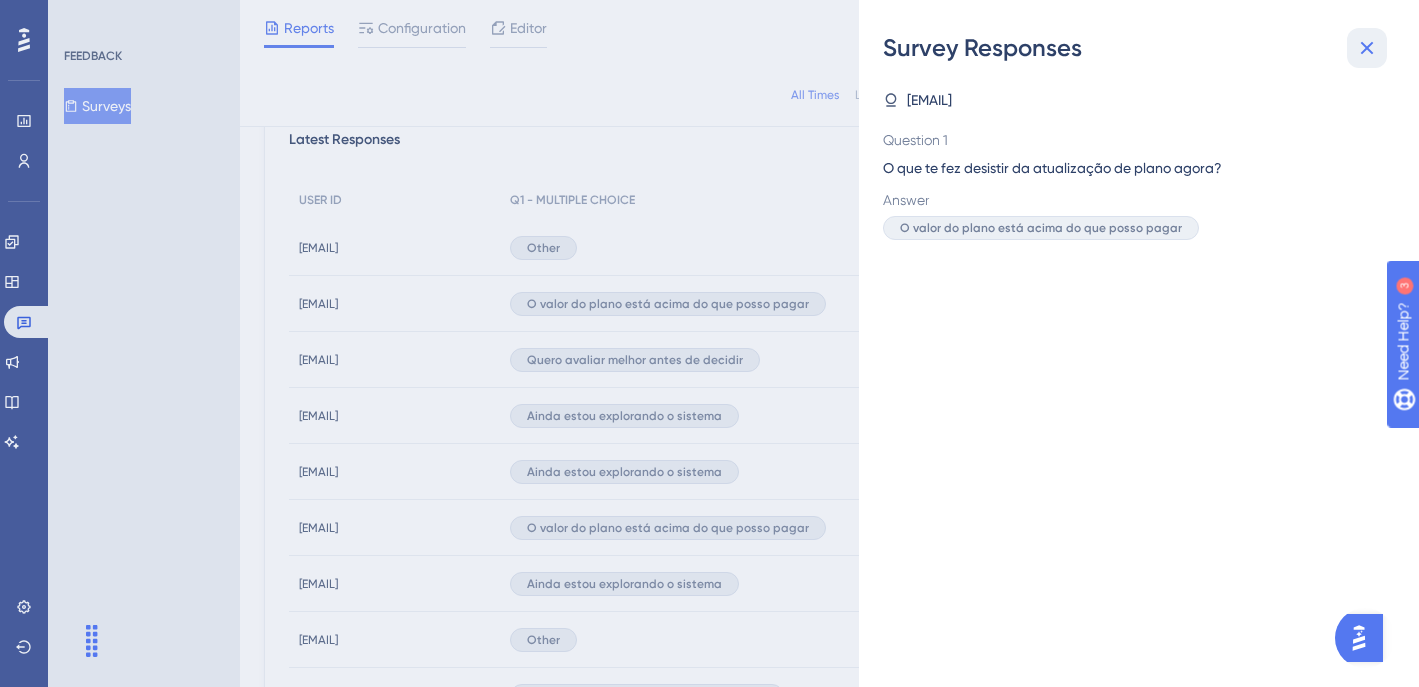 click at bounding box center (1367, 48) 